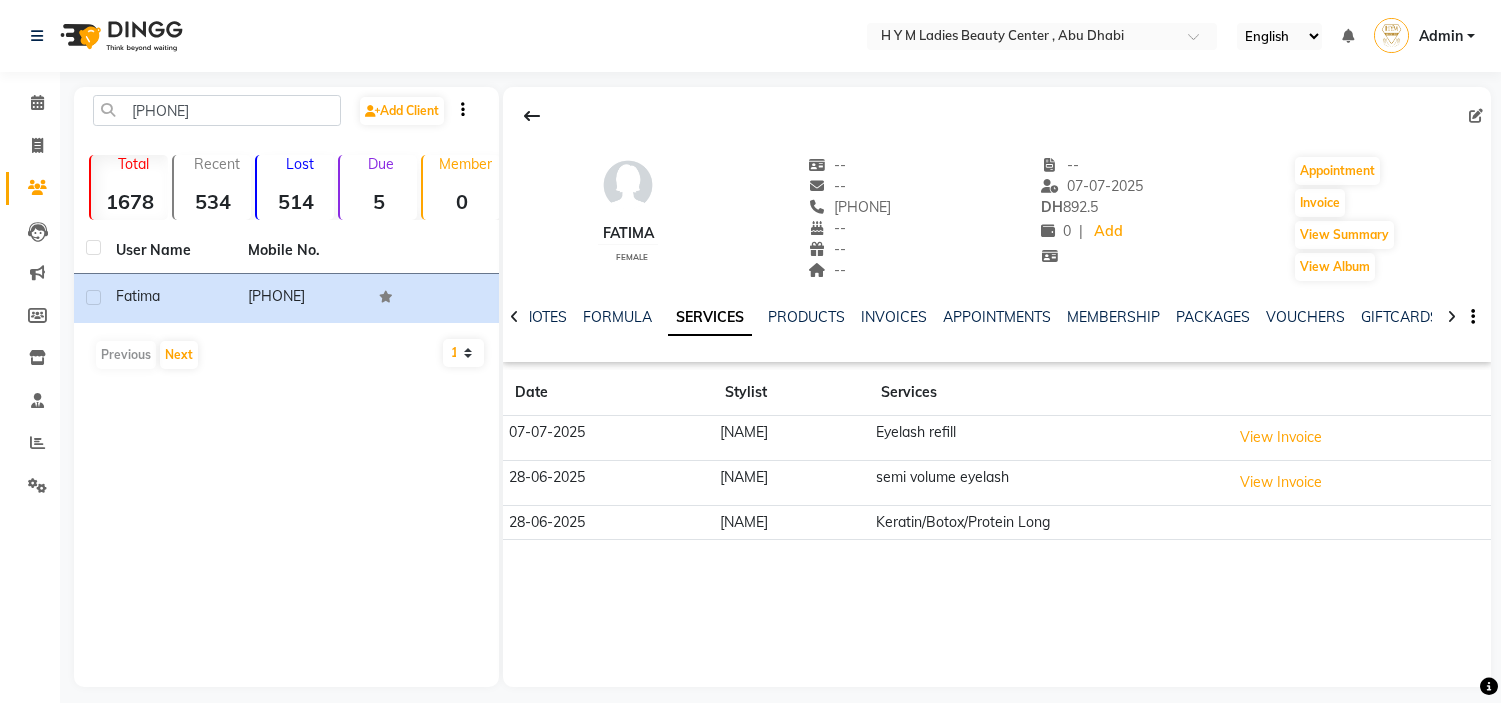 scroll, scrollTop: 0, scrollLeft: 0, axis: both 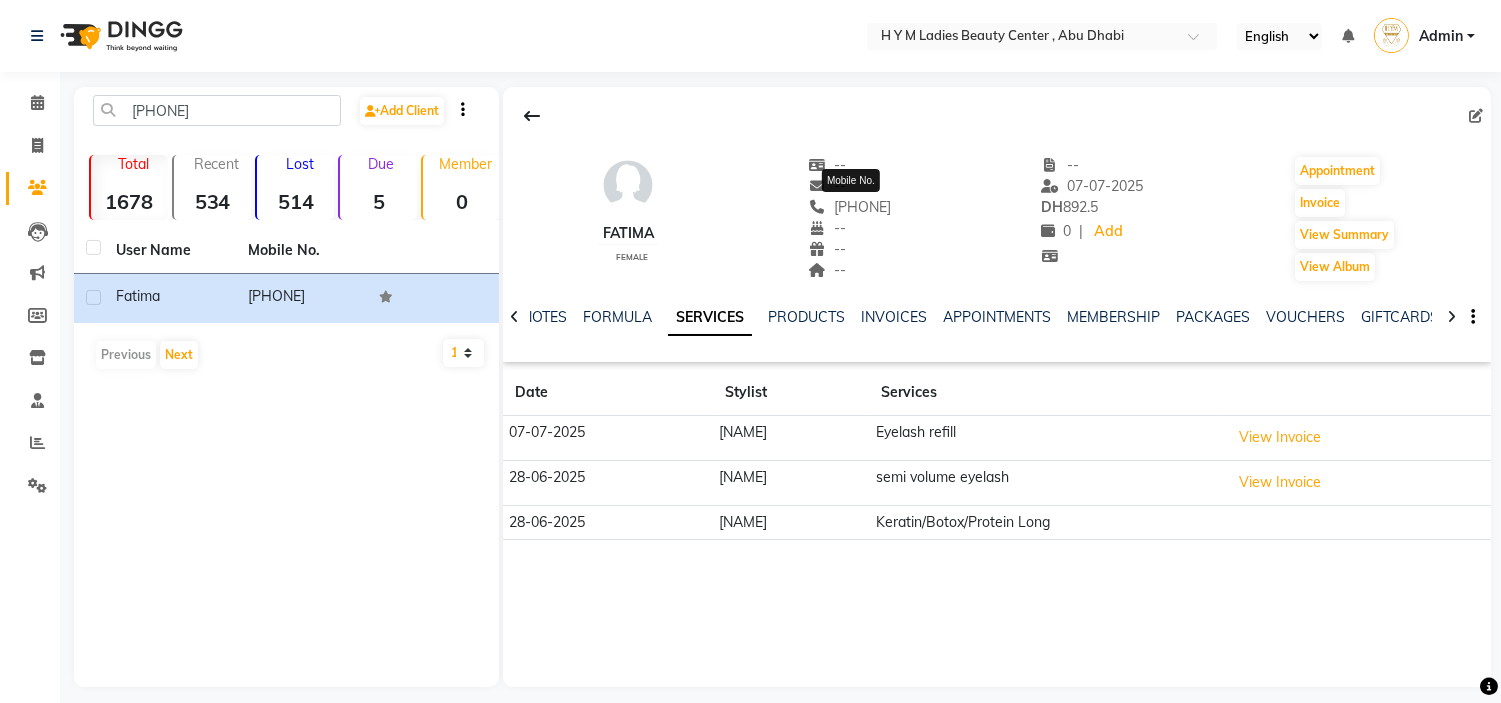 click on "[PHONE]" 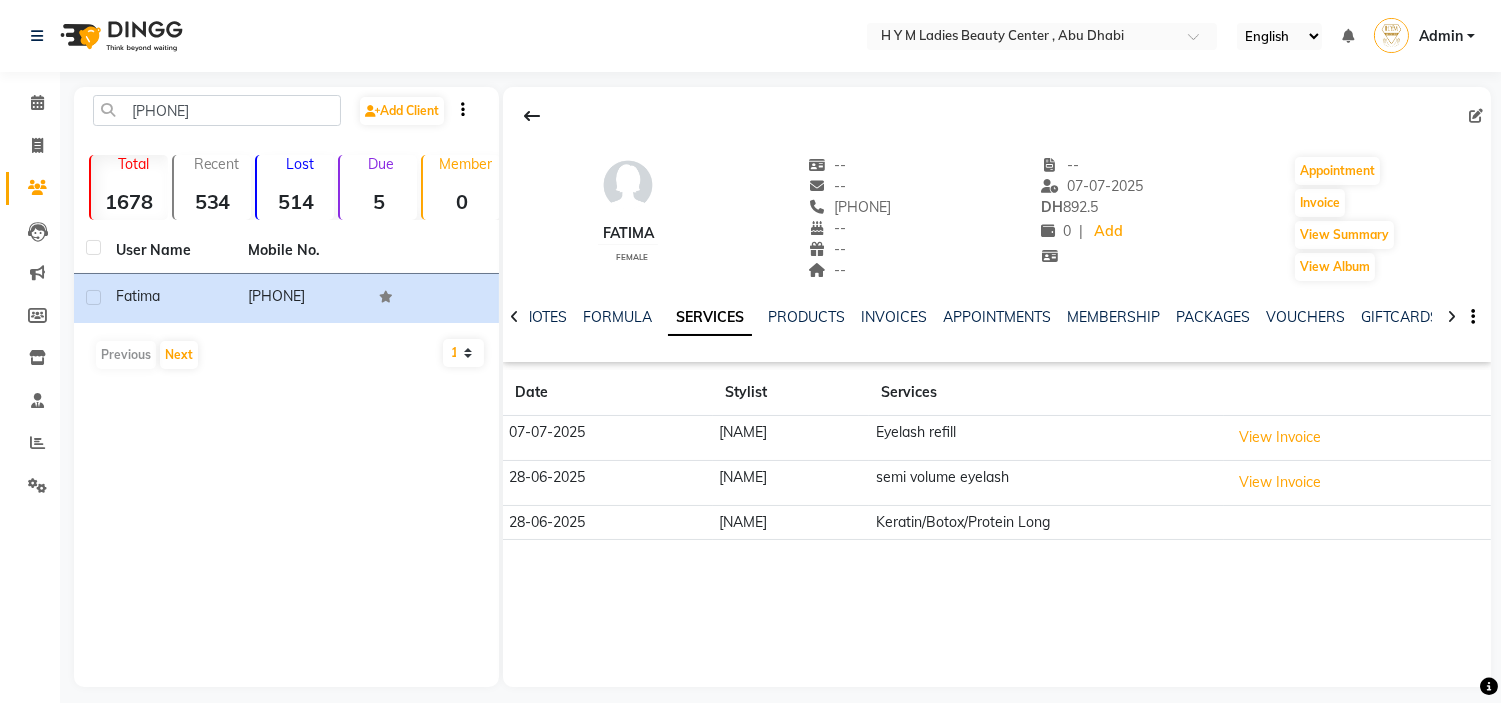 click on "[PHONE]" 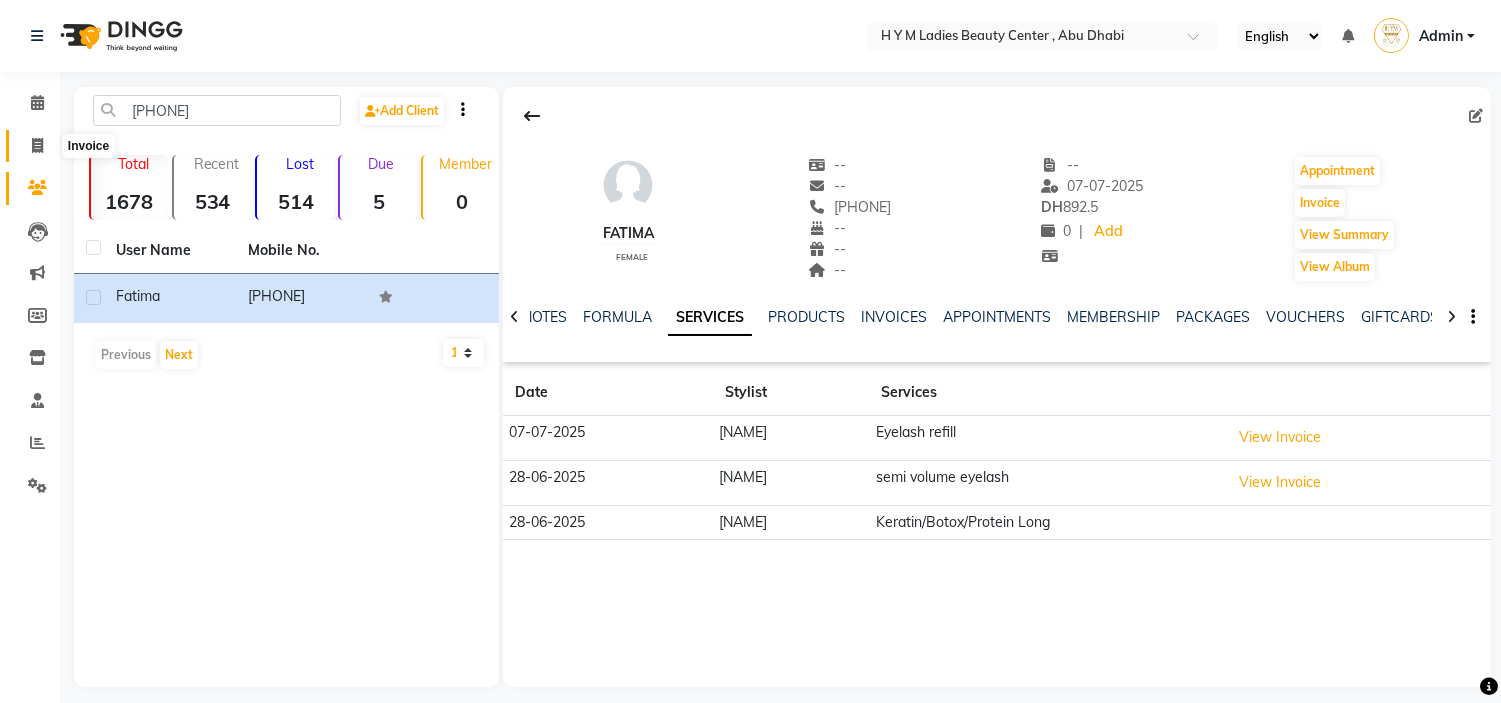 click 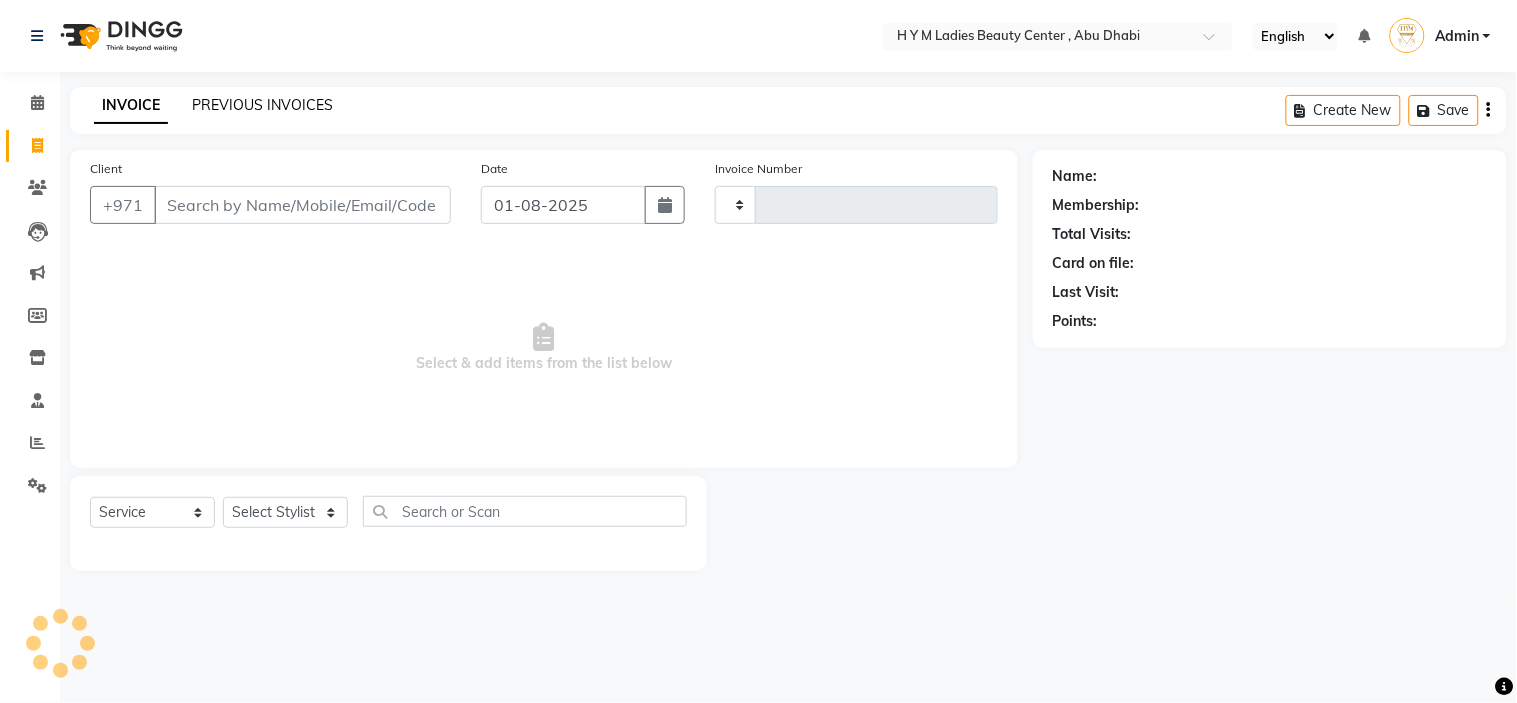 type on "1602" 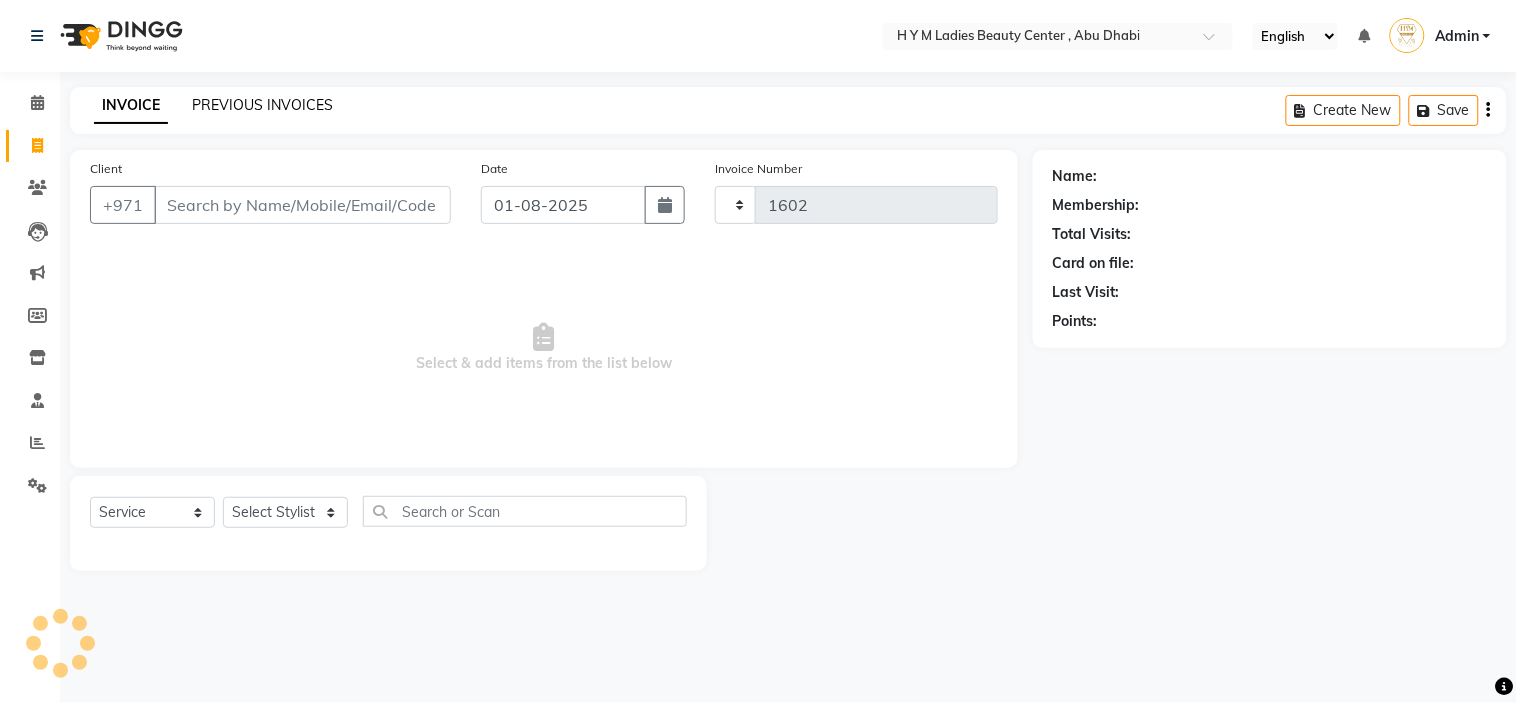 select on "7248" 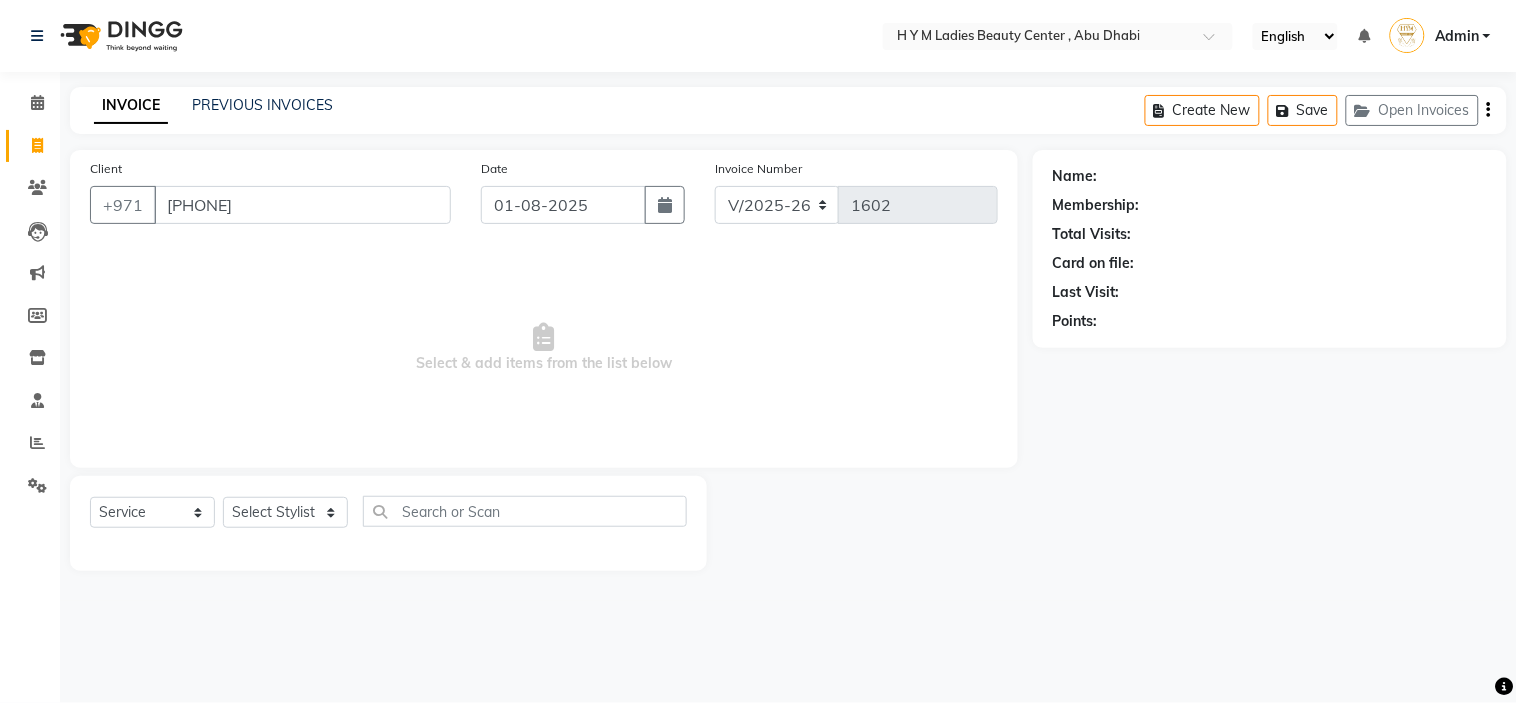 type on "[PHONE]" 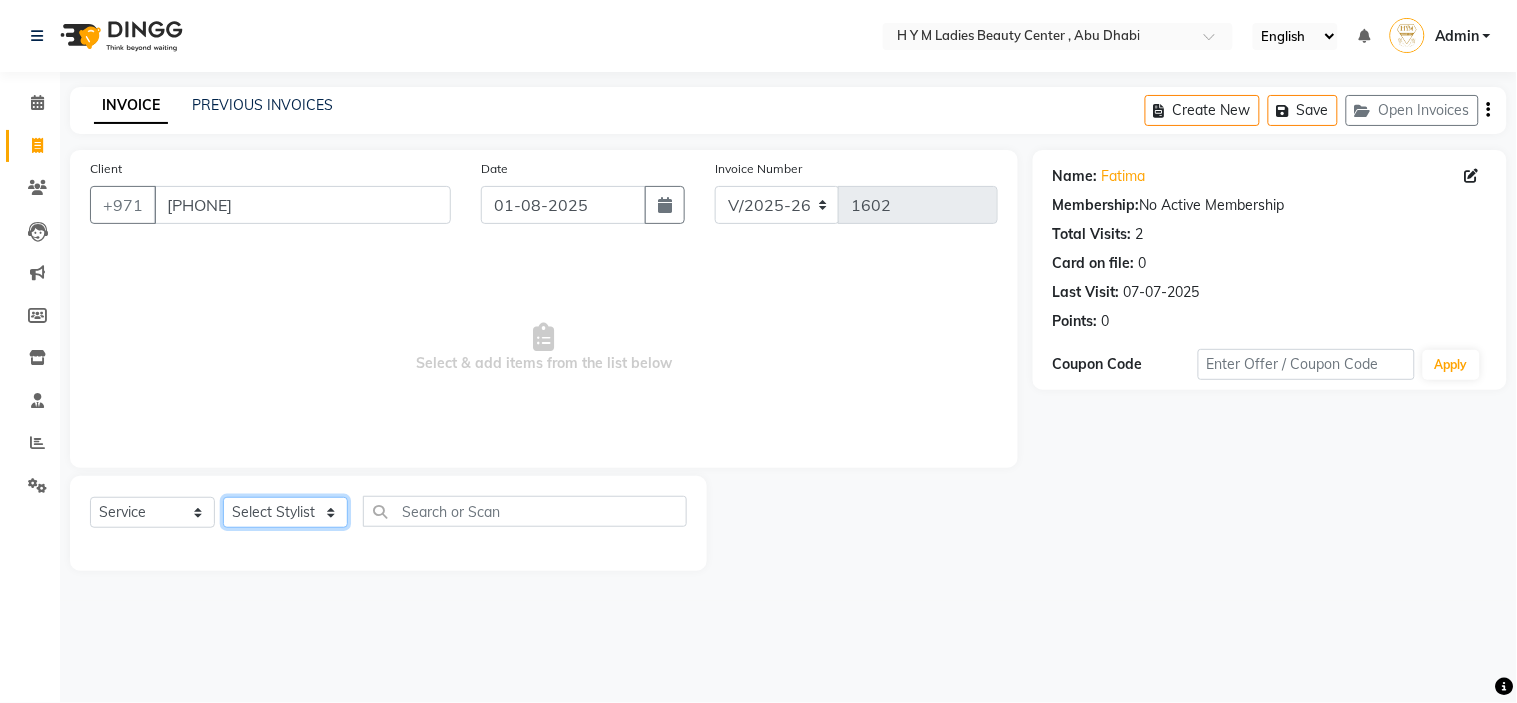 click on "Select Stylist [NAME] [NAME] [NAME] [NAME] [NAME] [NAME] [NAME]" 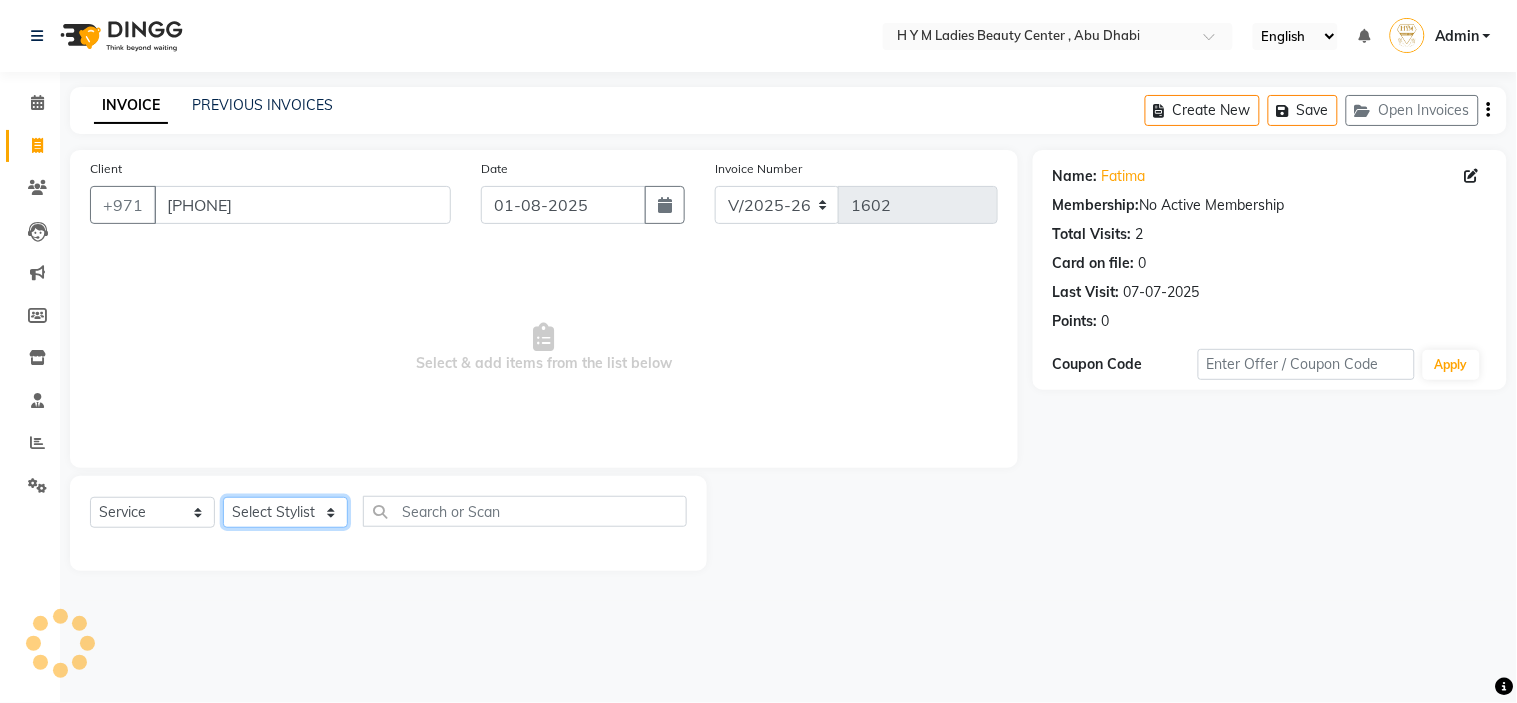 select on "61767" 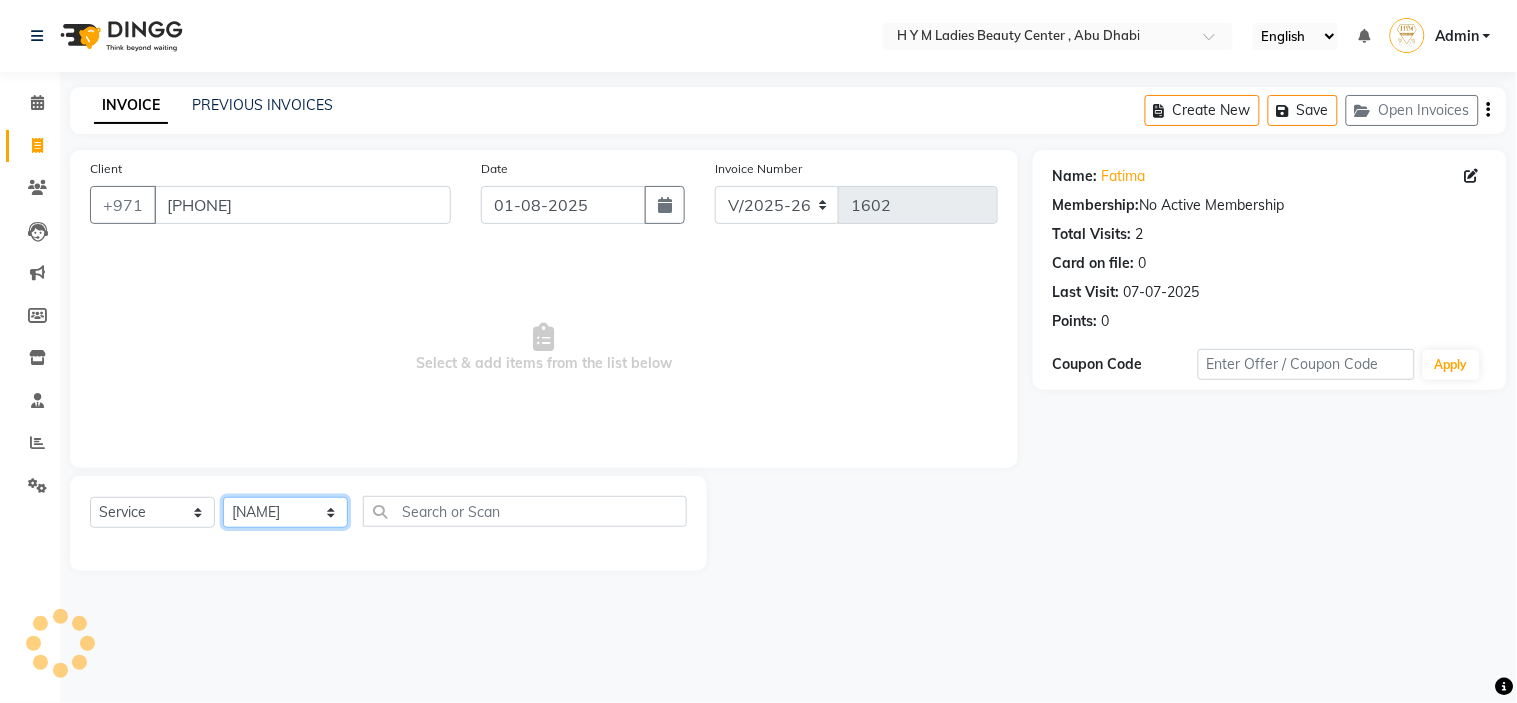 click on "Select Stylist [NAME] [NAME] [NAME] [NAME] [NAME] [NAME] [NAME]" 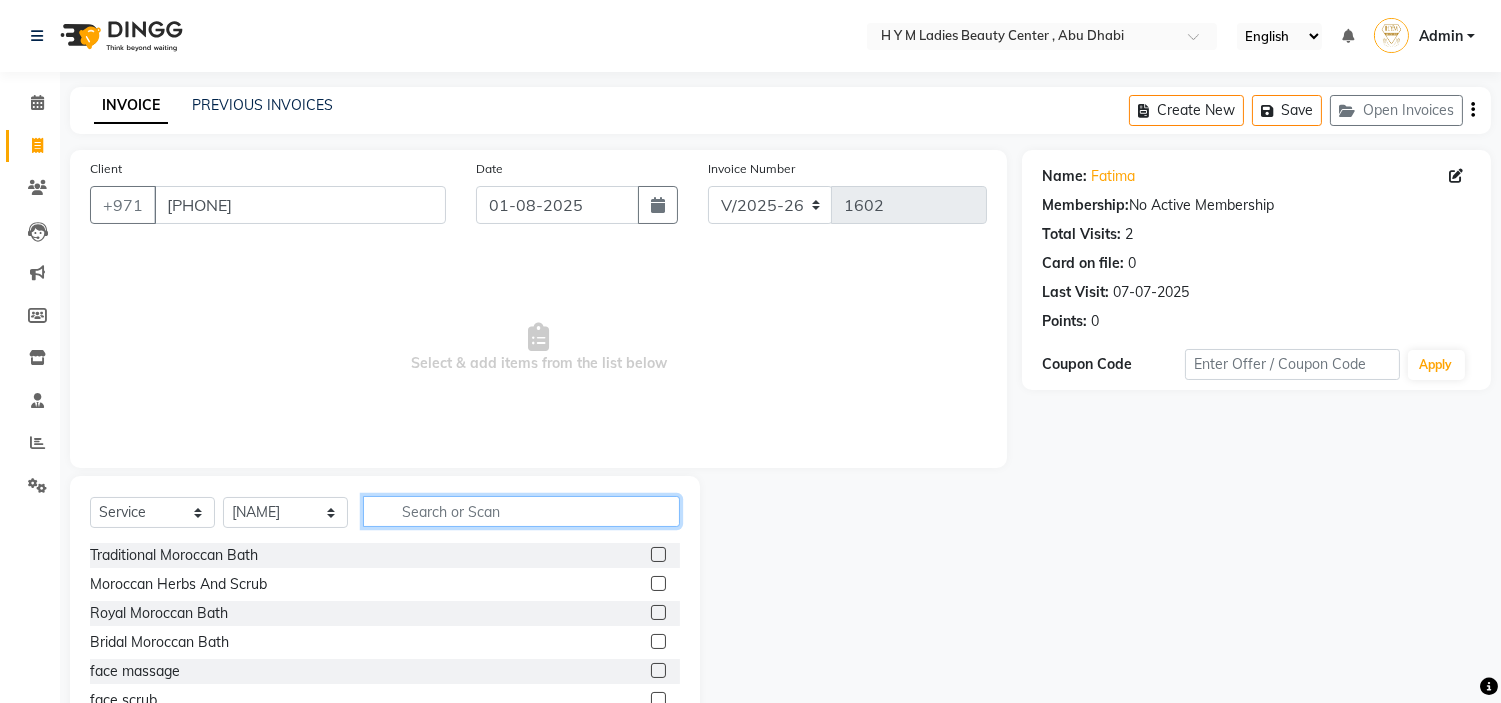 click 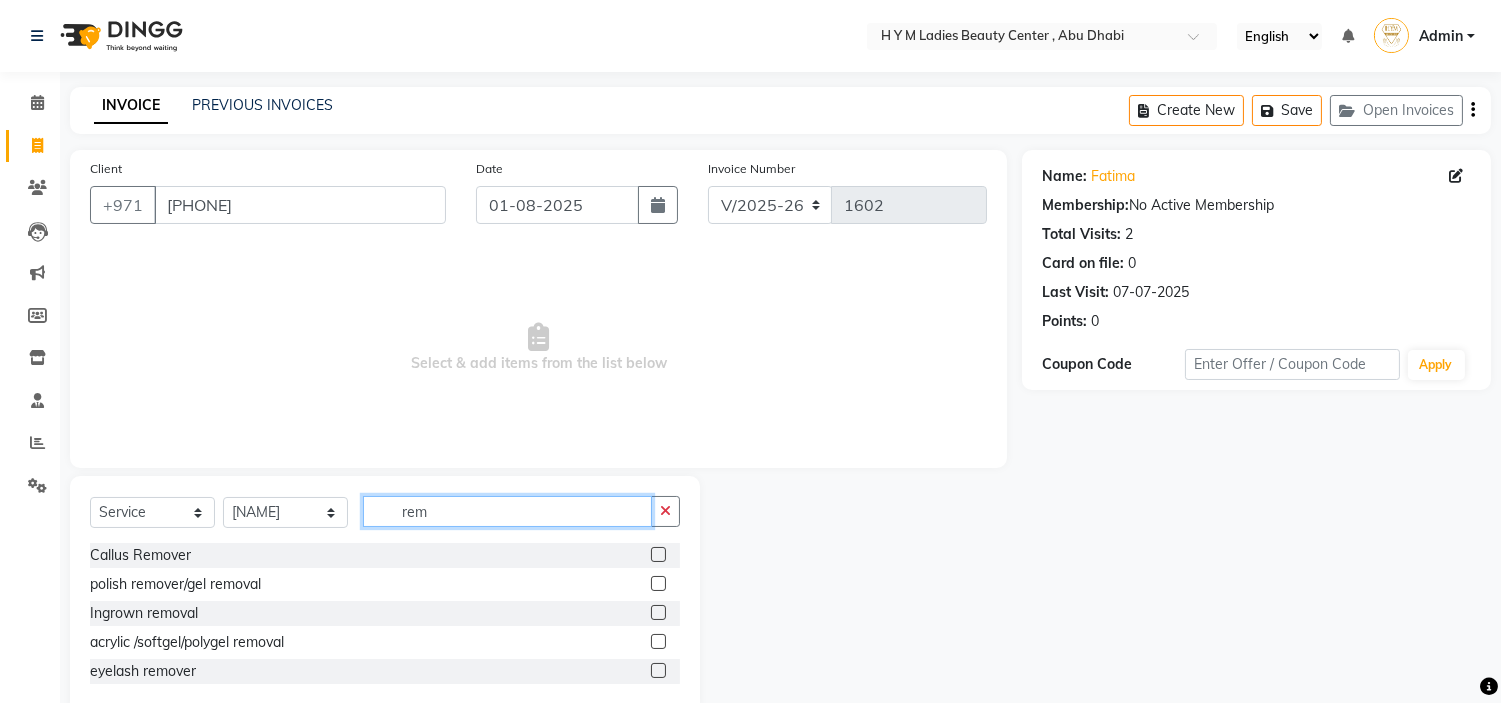 type on "rem" 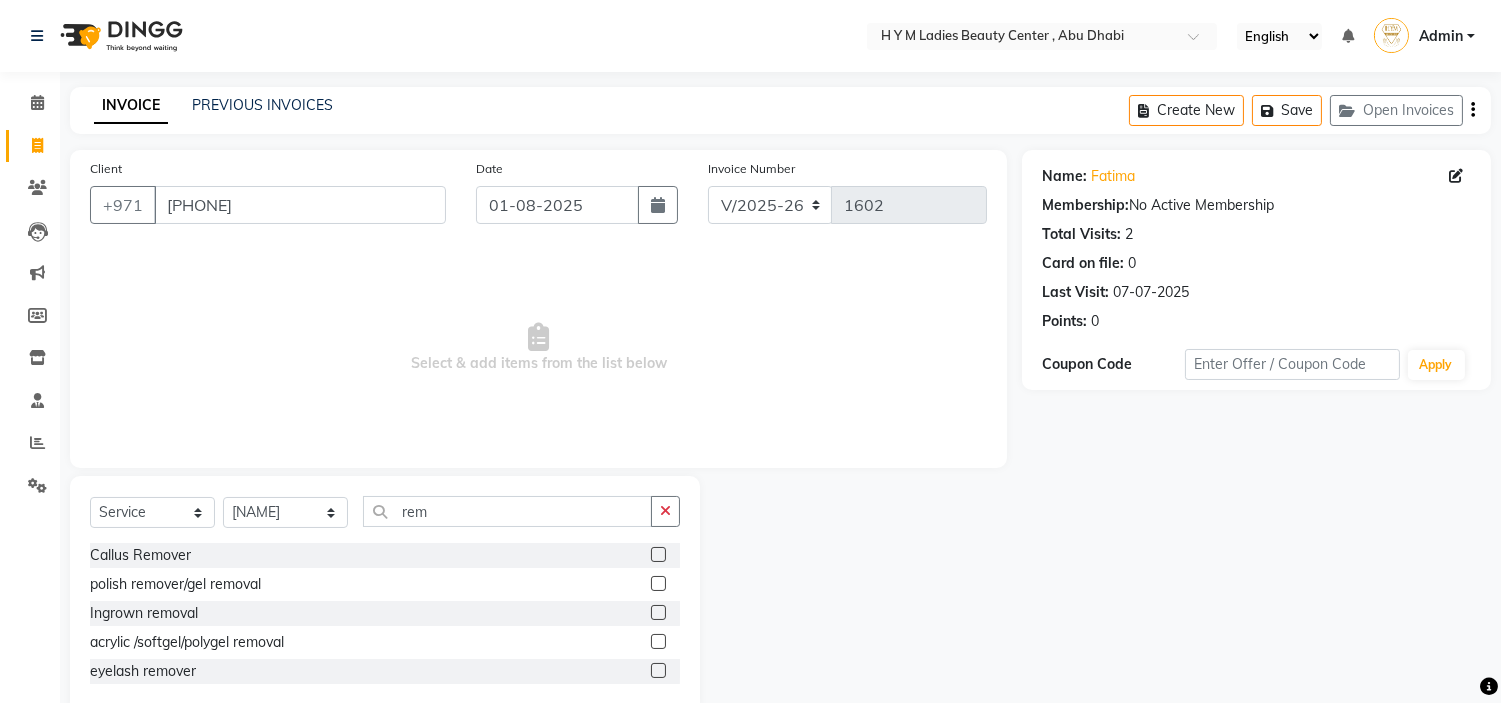 click 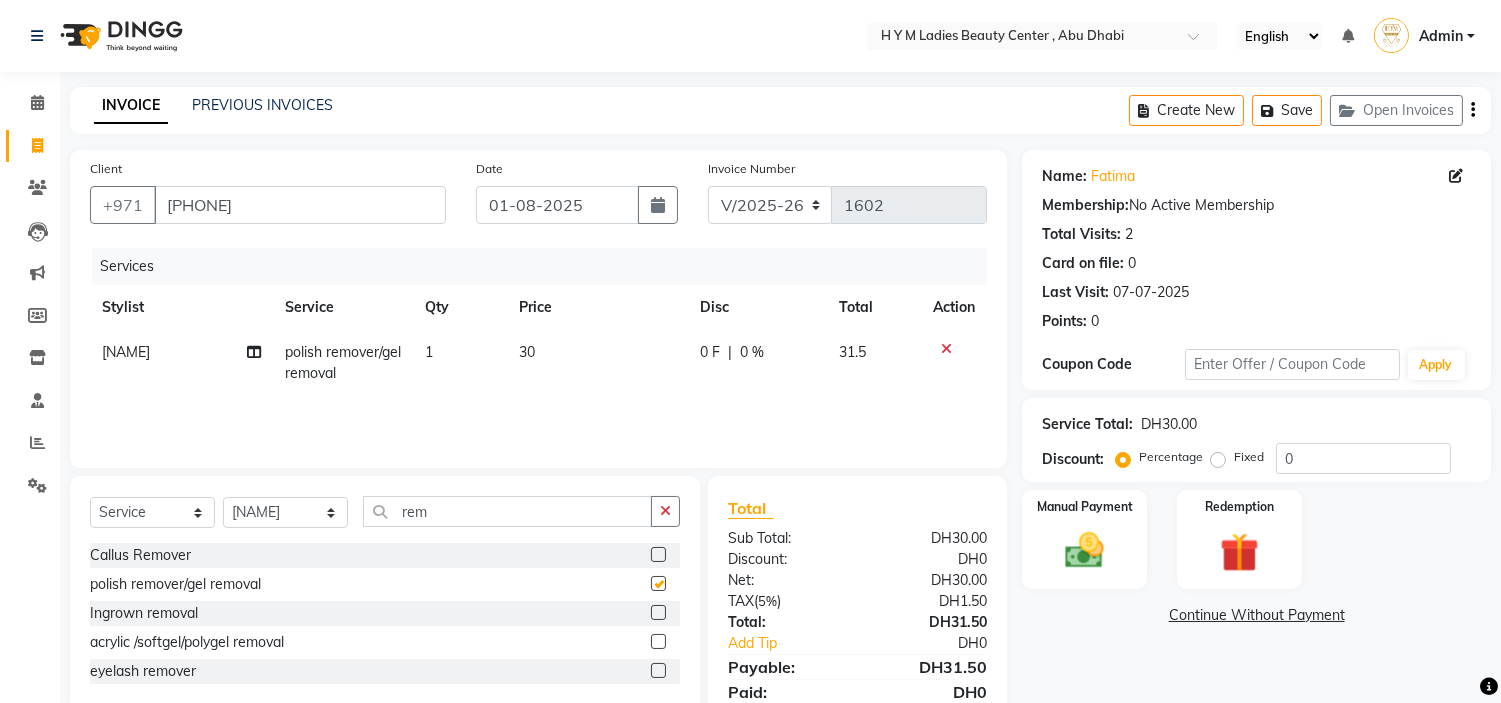 checkbox on "false" 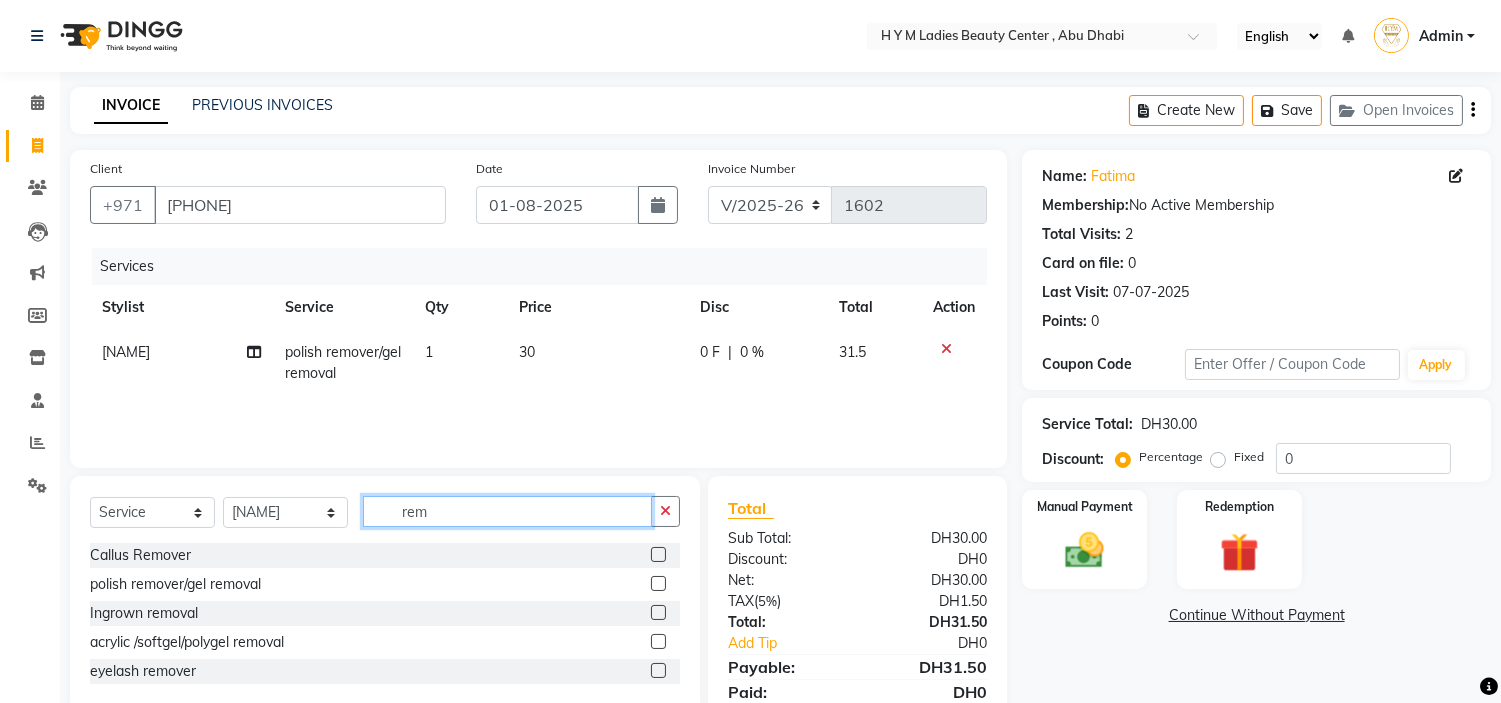 drag, startPoint x: 456, startPoint y: 510, endPoint x: 0, endPoint y: 583, distance: 461.80624 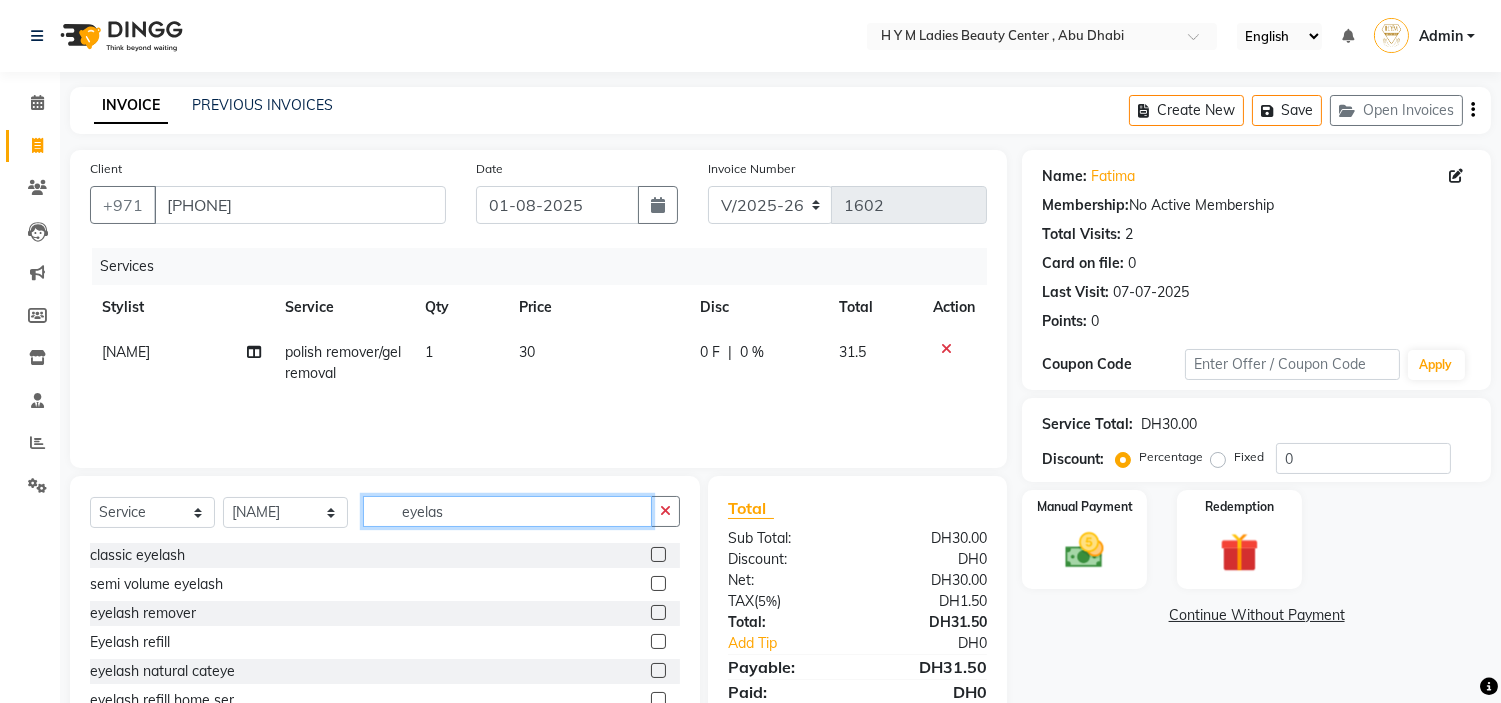 type on "eyelas" 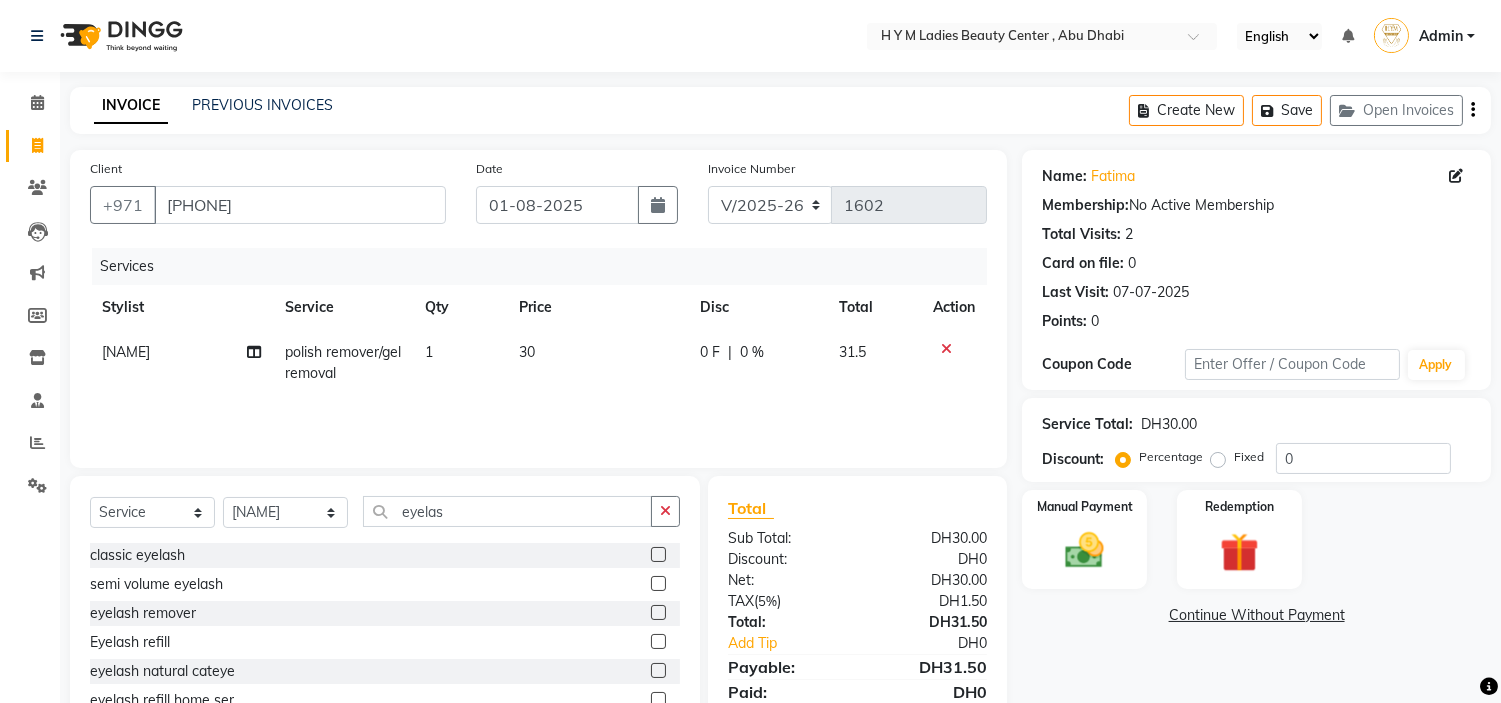 click 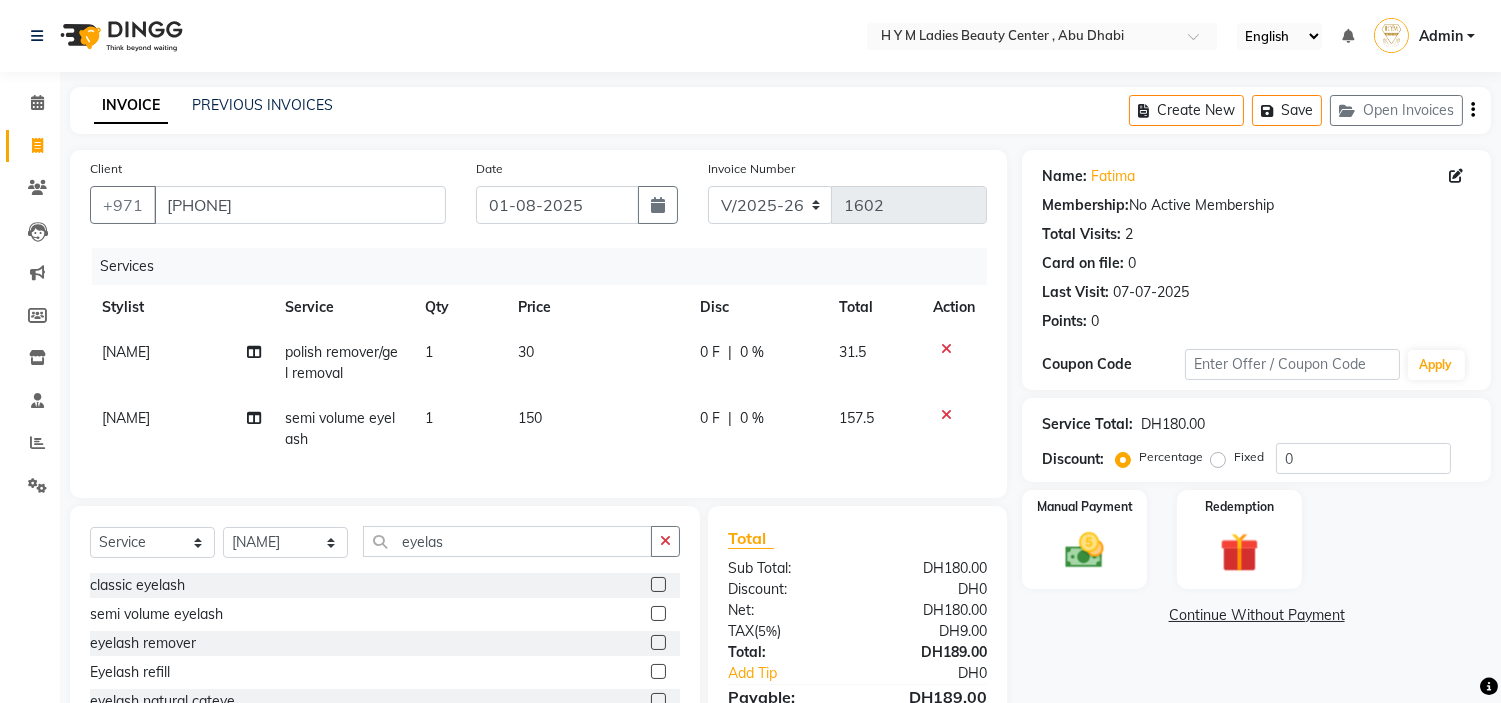 checkbox on "false" 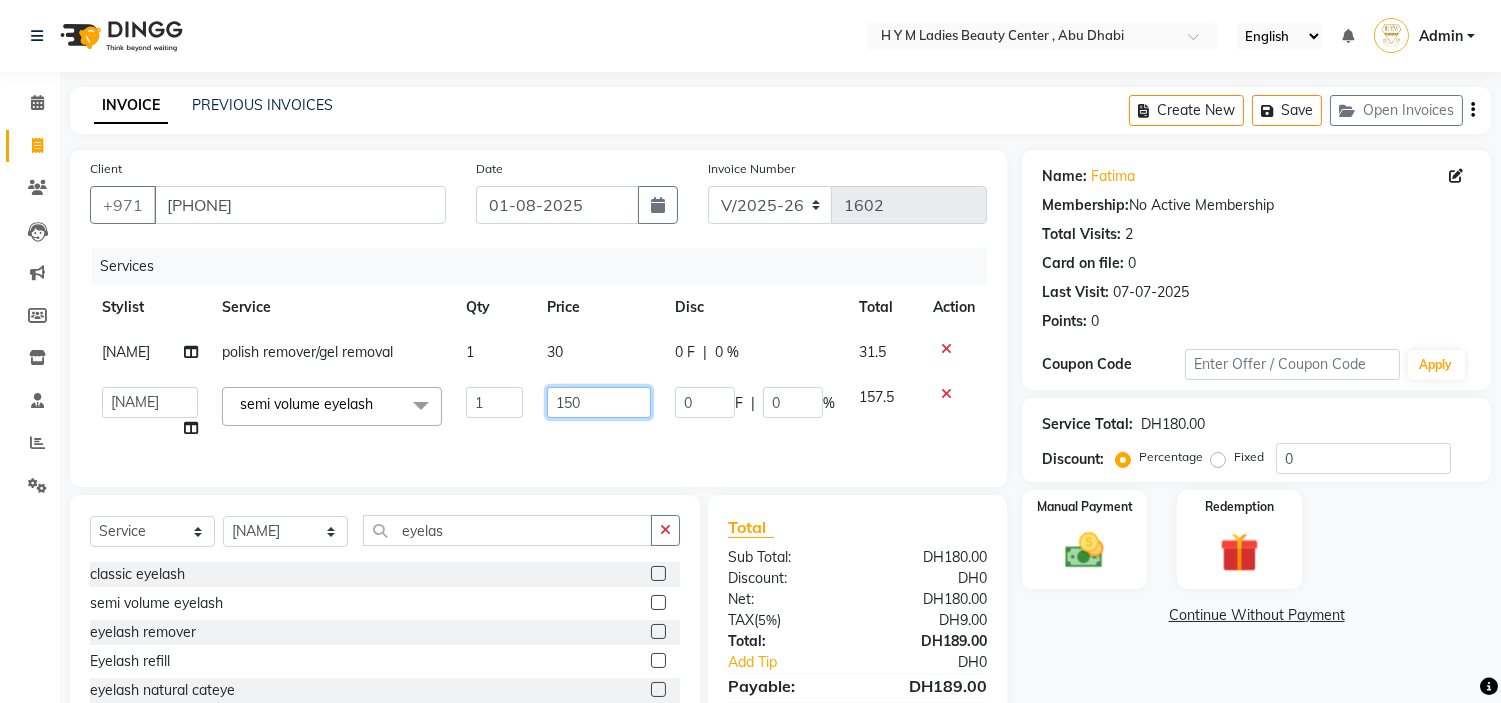 drag, startPoint x: 582, startPoint y: 417, endPoint x: 6, endPoint y: 420, distance: 576.0078 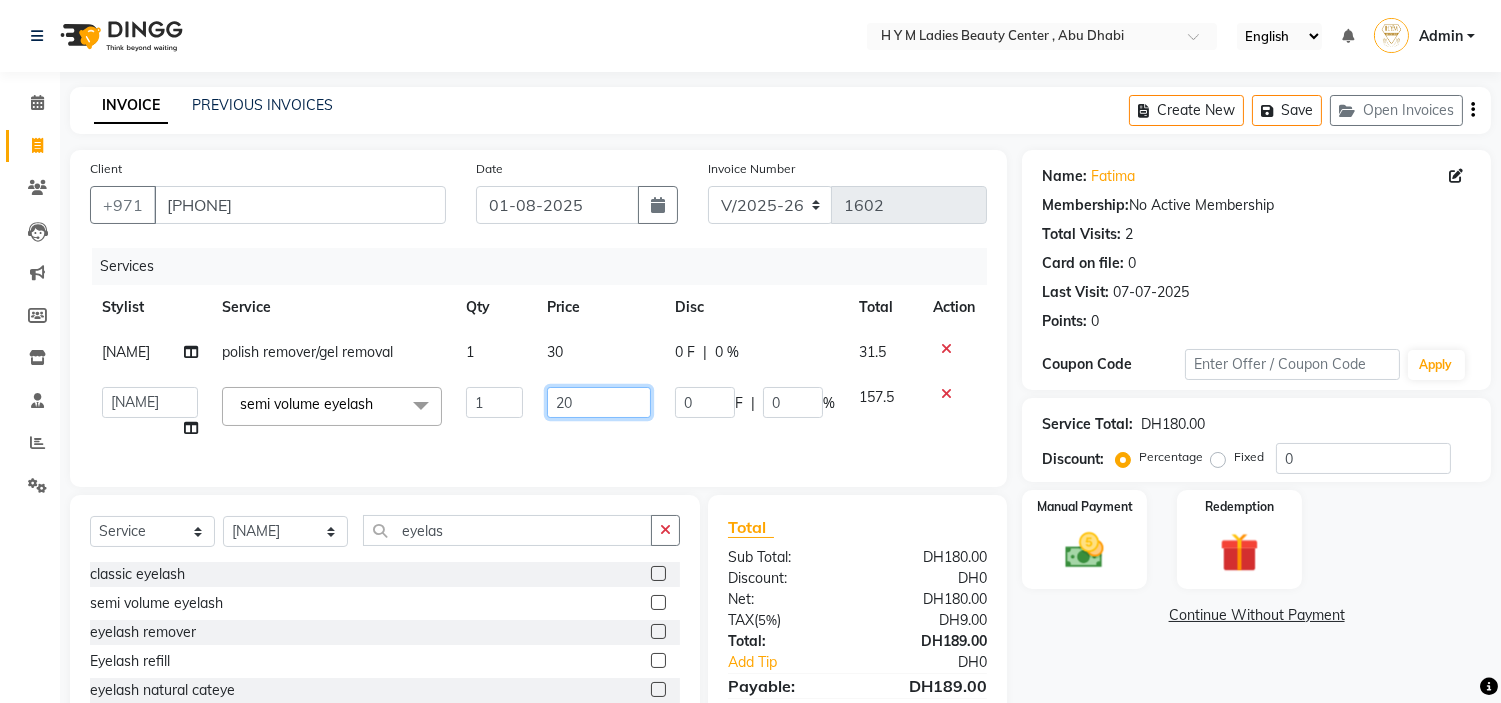 type on "200" 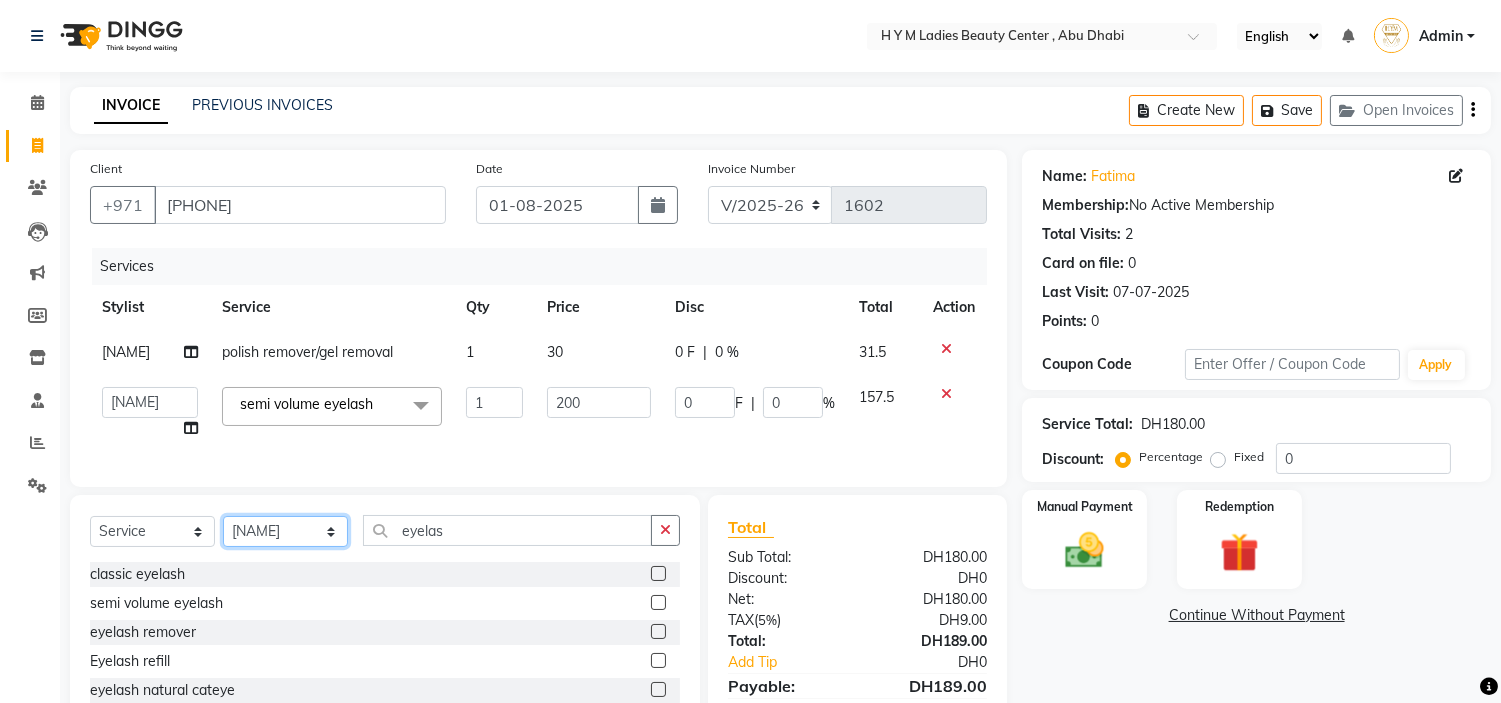 click on "Select Stylist [NAME] [NAME] [NAME] [NAME] [NAME] [NAME] [NAME]" 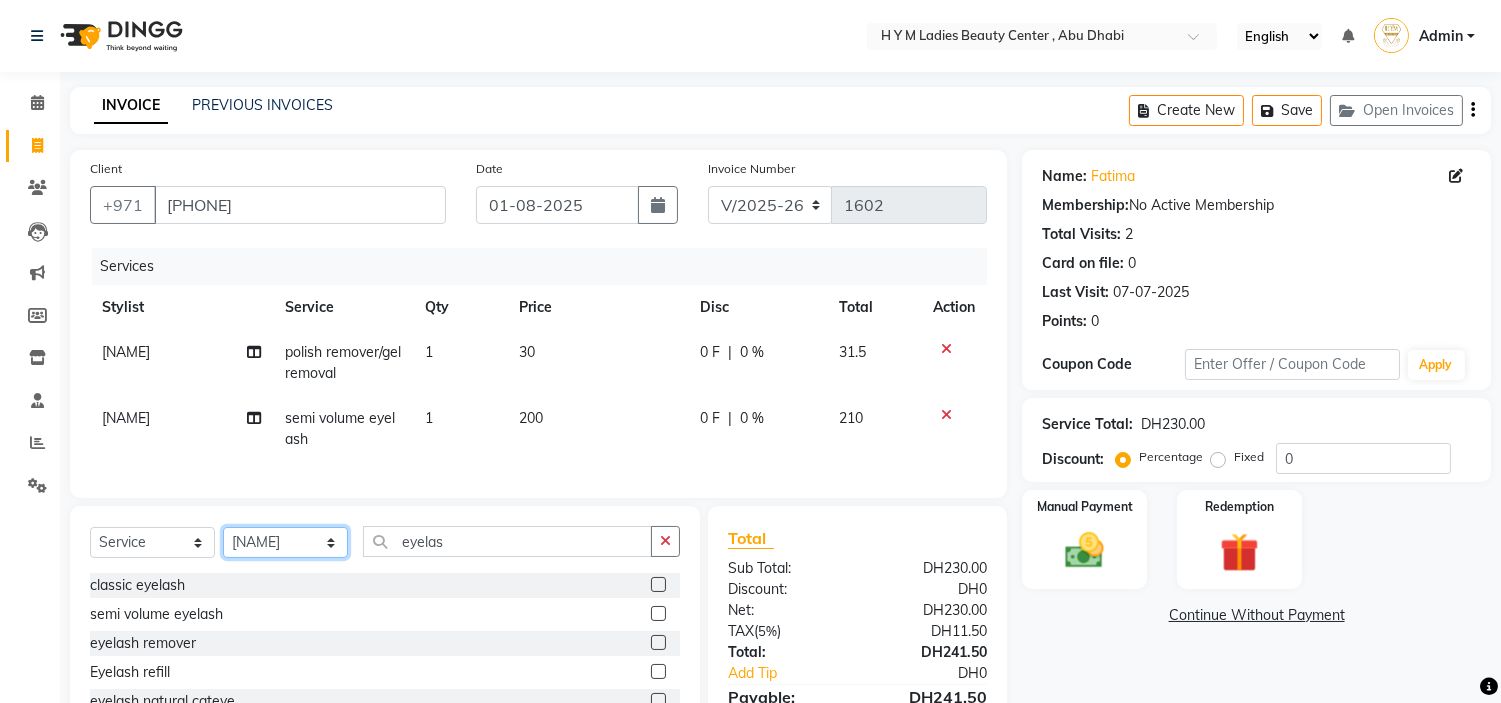 select on "66737" 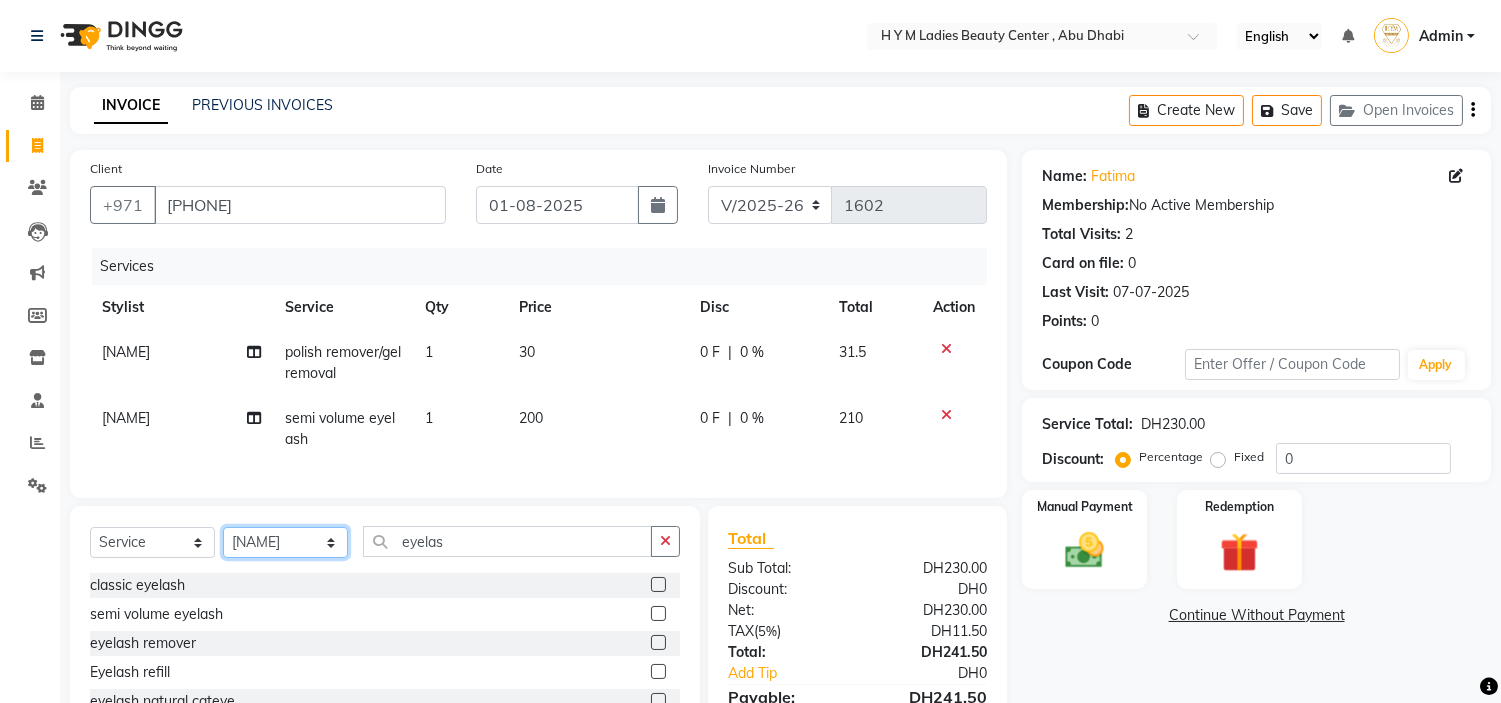 click on "Select Stylist [NAME] [NAME] [NAME] [NAME] [NAME] [NAME] [NAME]" 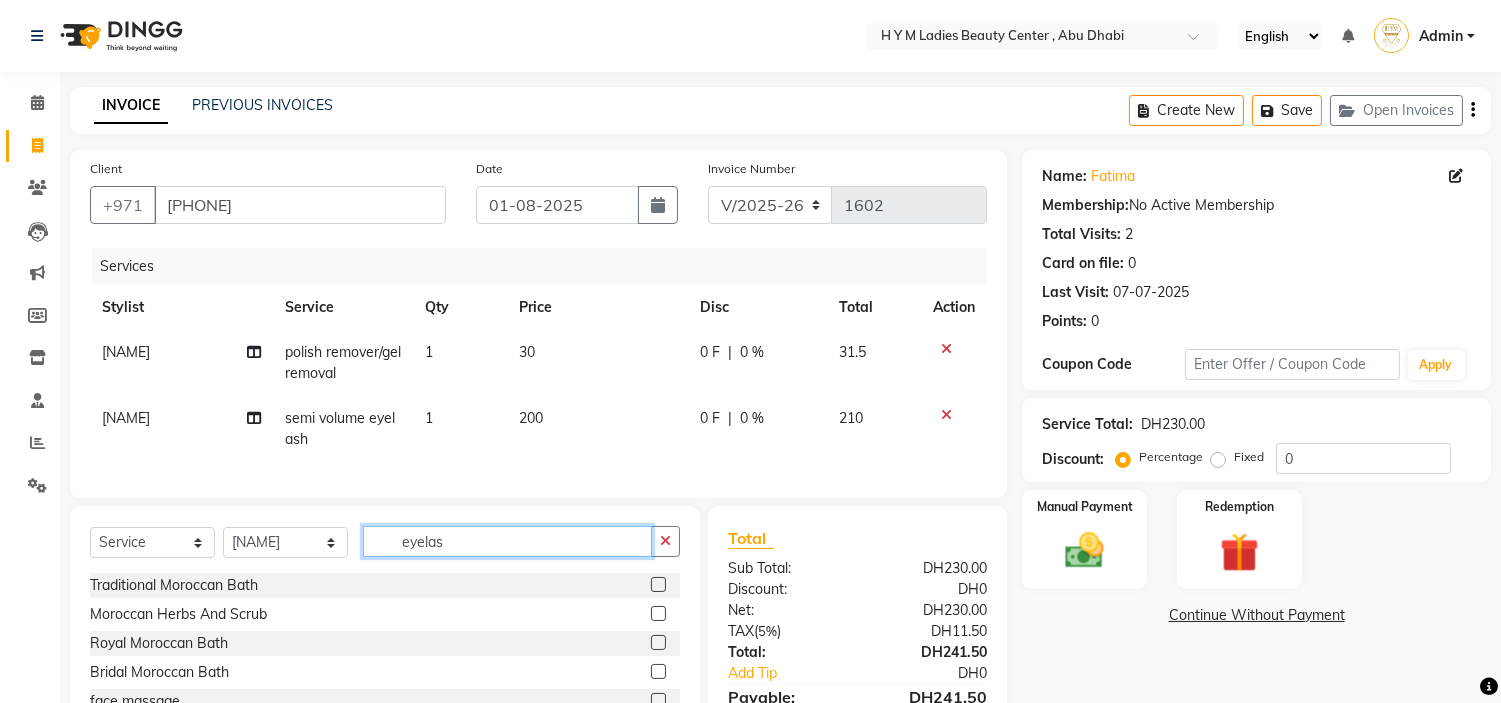 drag, startPoint x: 324, startPoint y: 572, endPoint x: 41, endPoint y: 592, distance: 283.70584 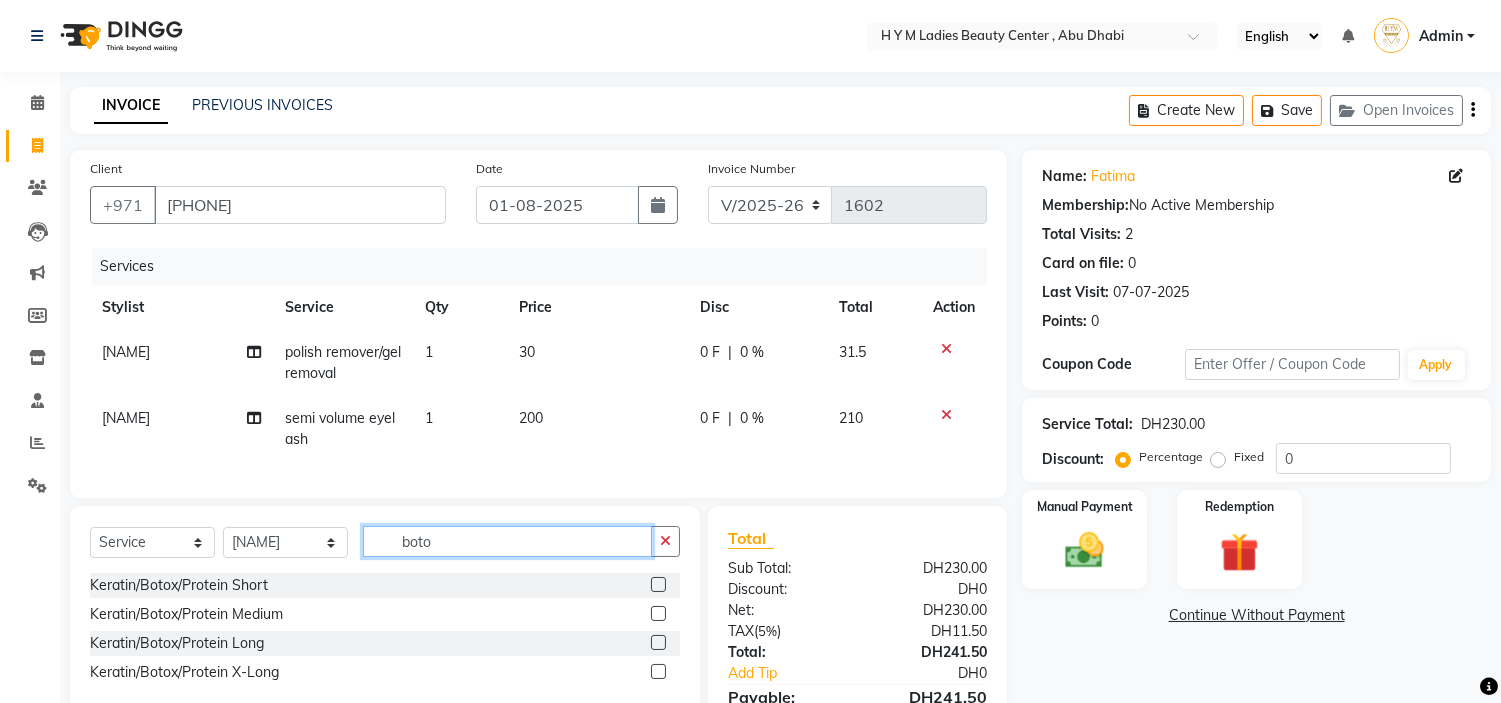 type on "boto" 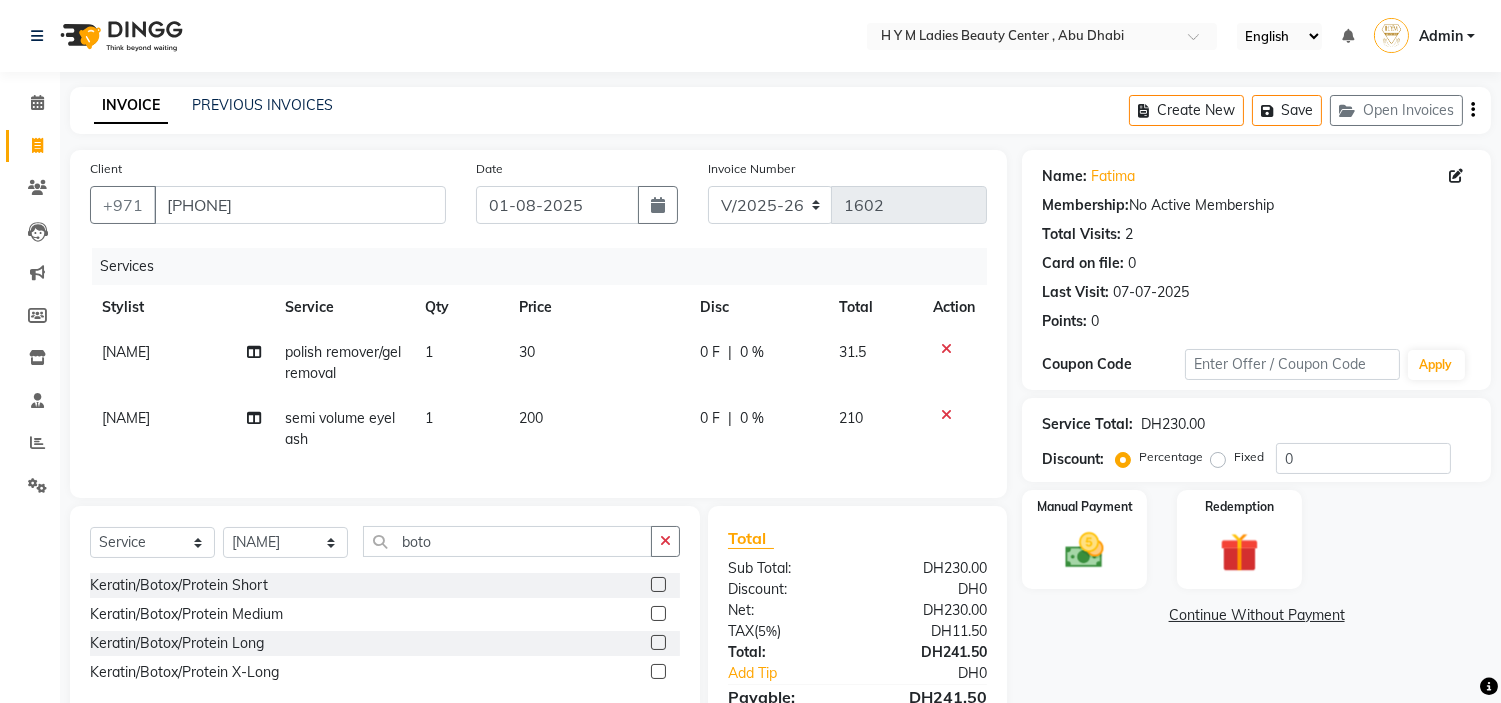 click 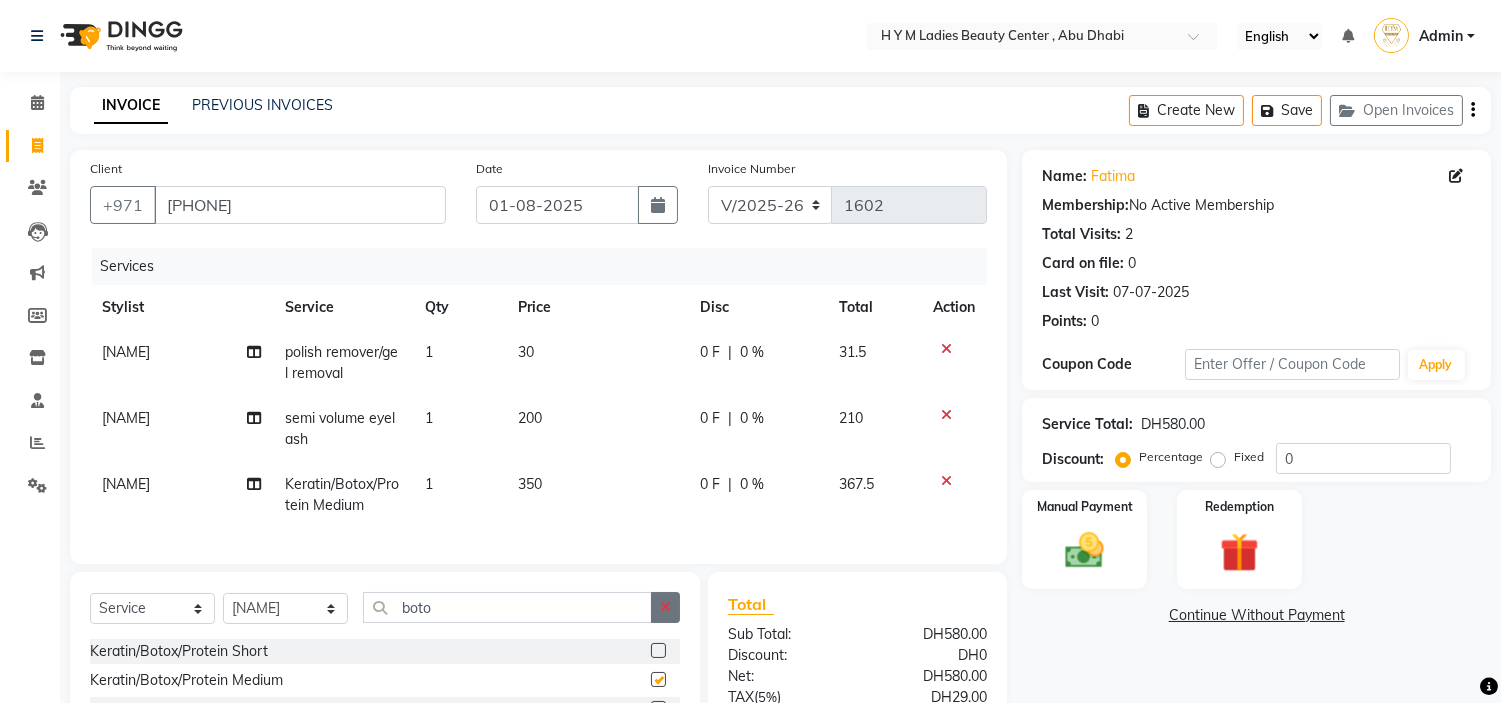 checkbox on "false" 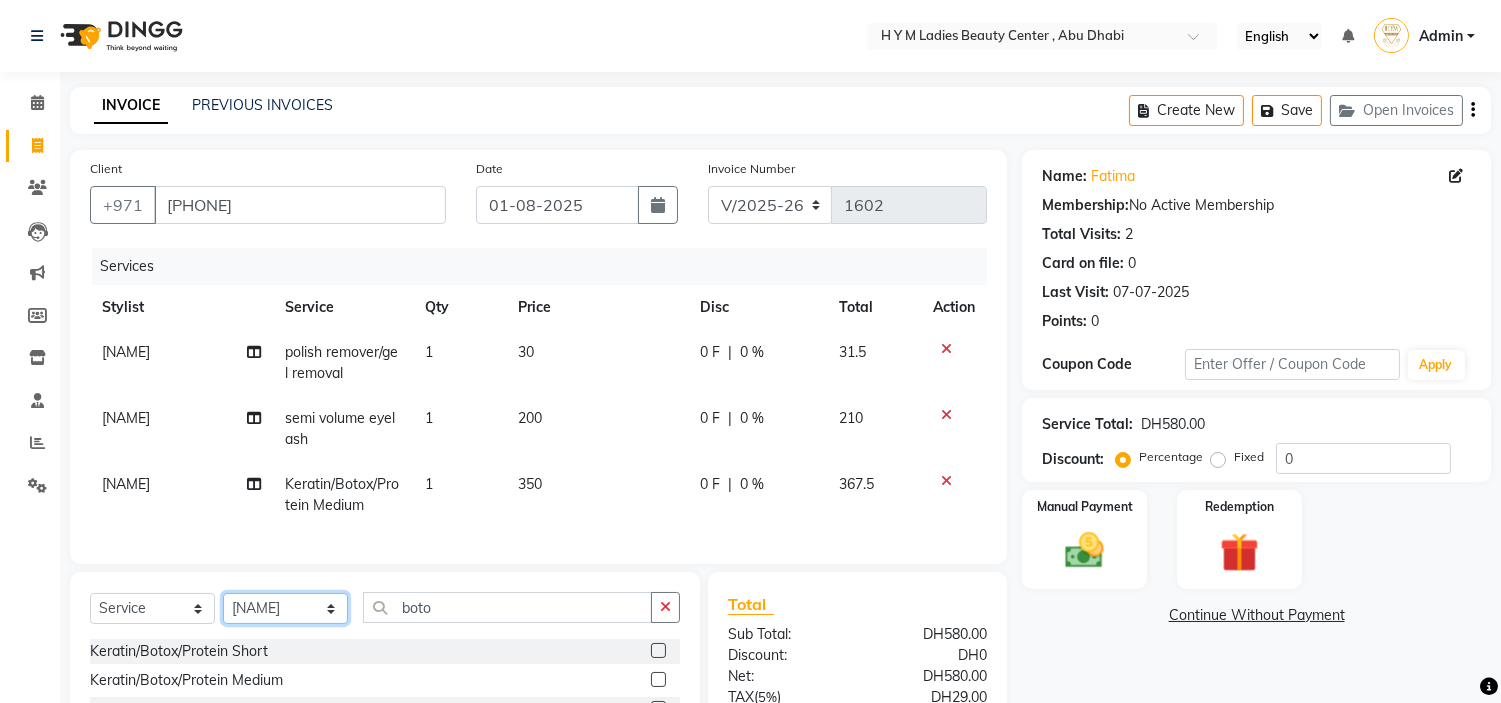 click on "Select Stylist [NAME] [NAME] [NAME] [NAME] [NAME] [NAME] [NAME]" 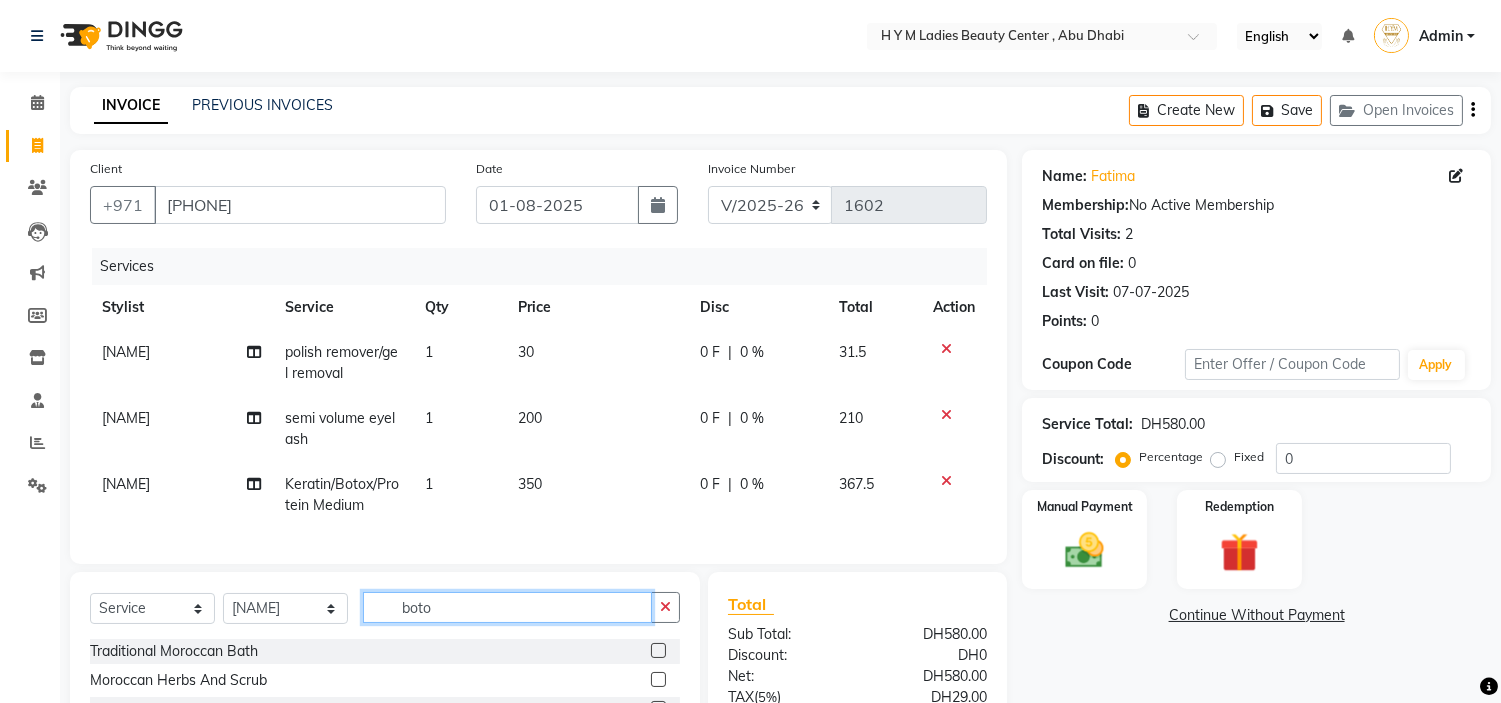 drag, startPoint x: 474, startPoint y: 624, endPoint x: 37, endPoint y: 657, distance: 438.24423 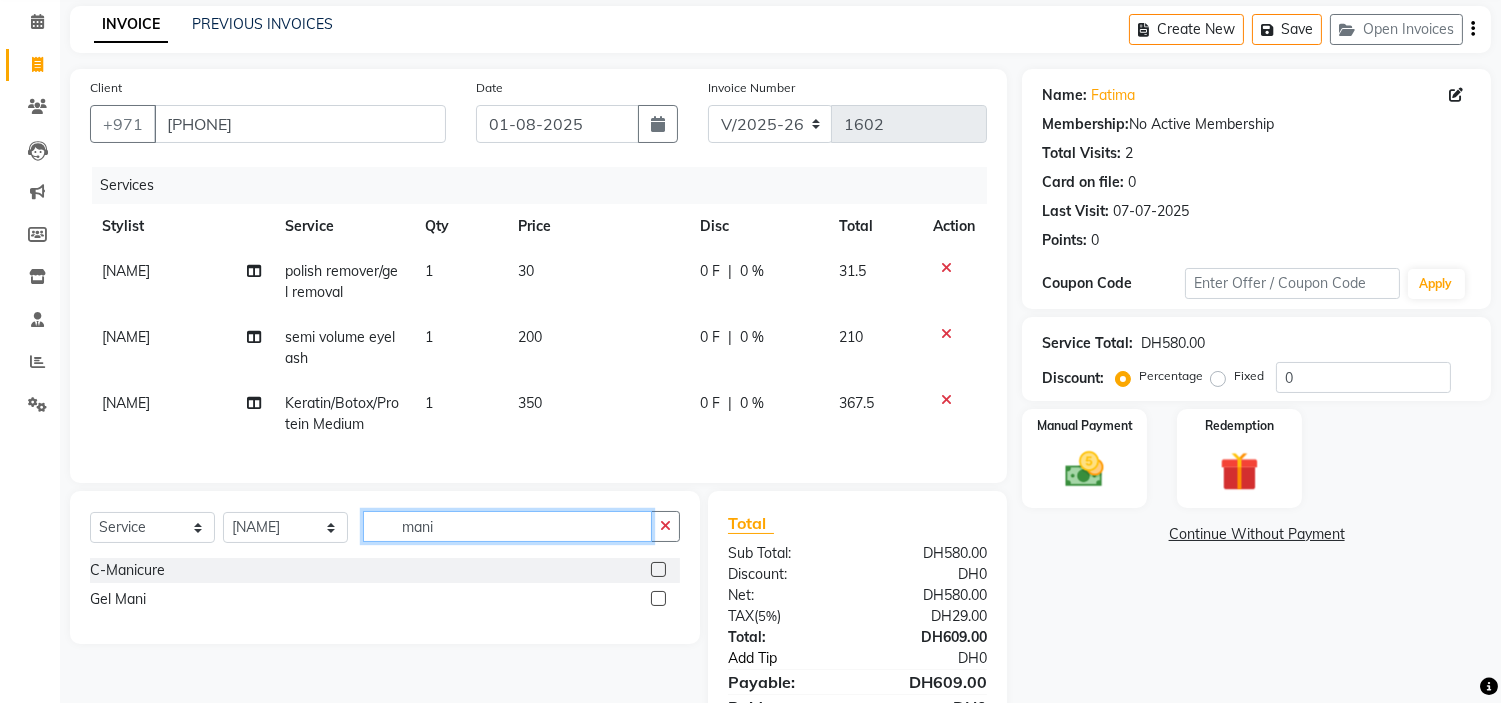scroll, scrollTop: 188, scrollLeft: 0, axis: vertical 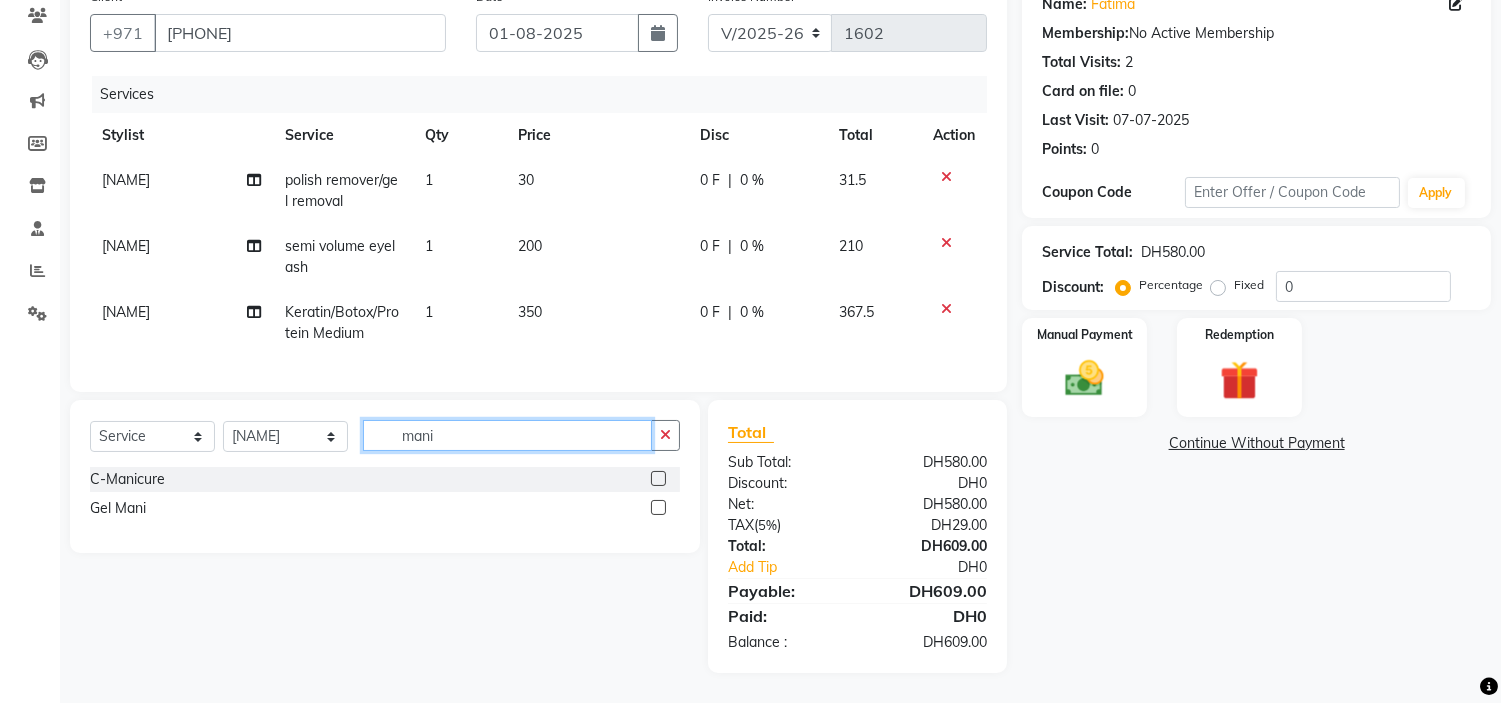 type on "mani" 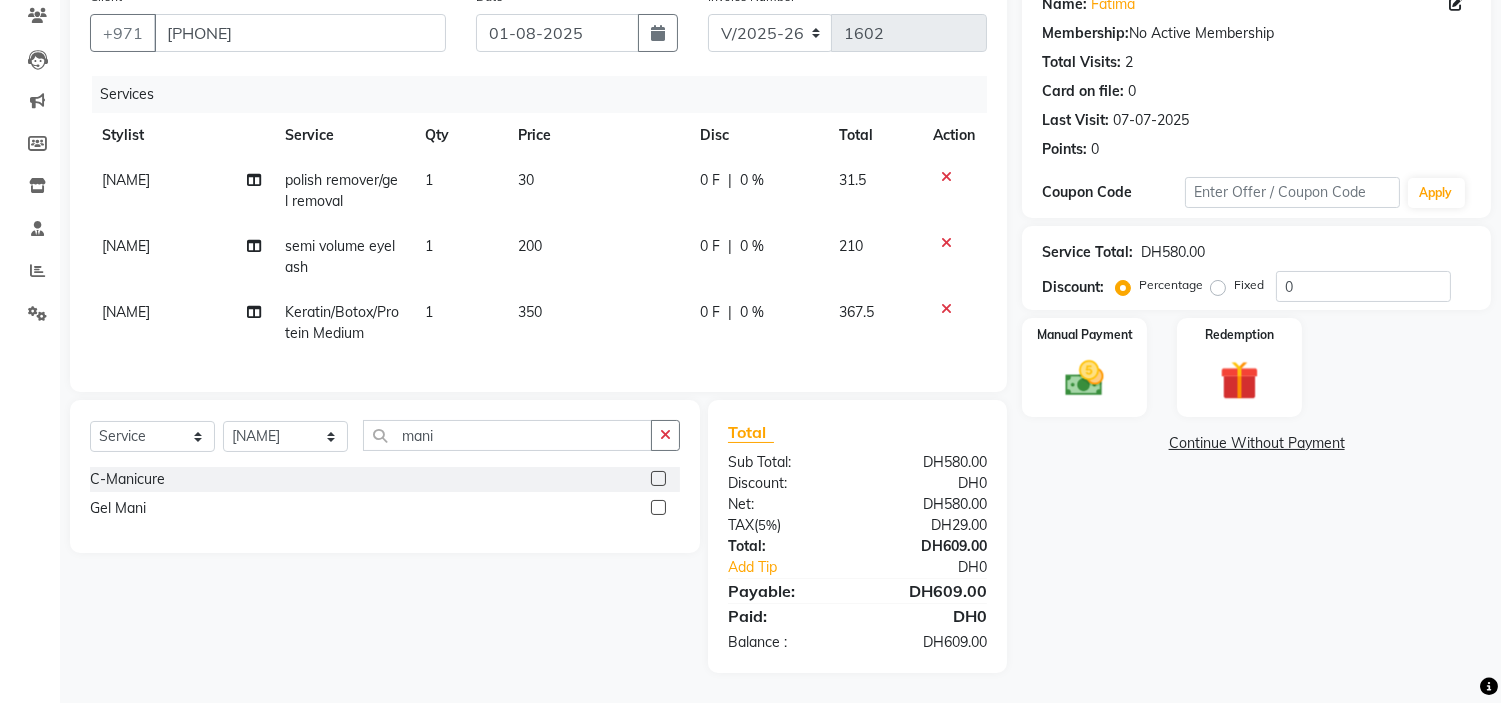 click 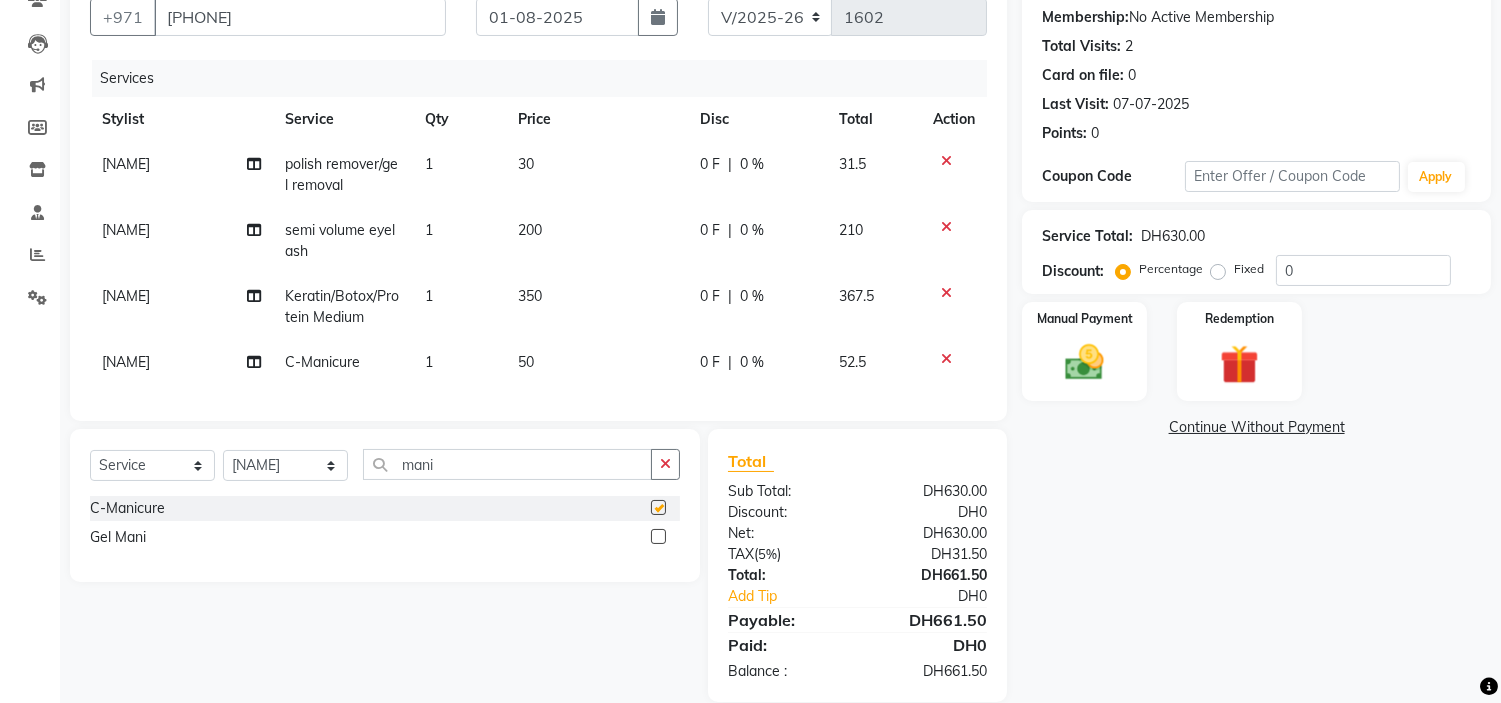 checkbox on "false" 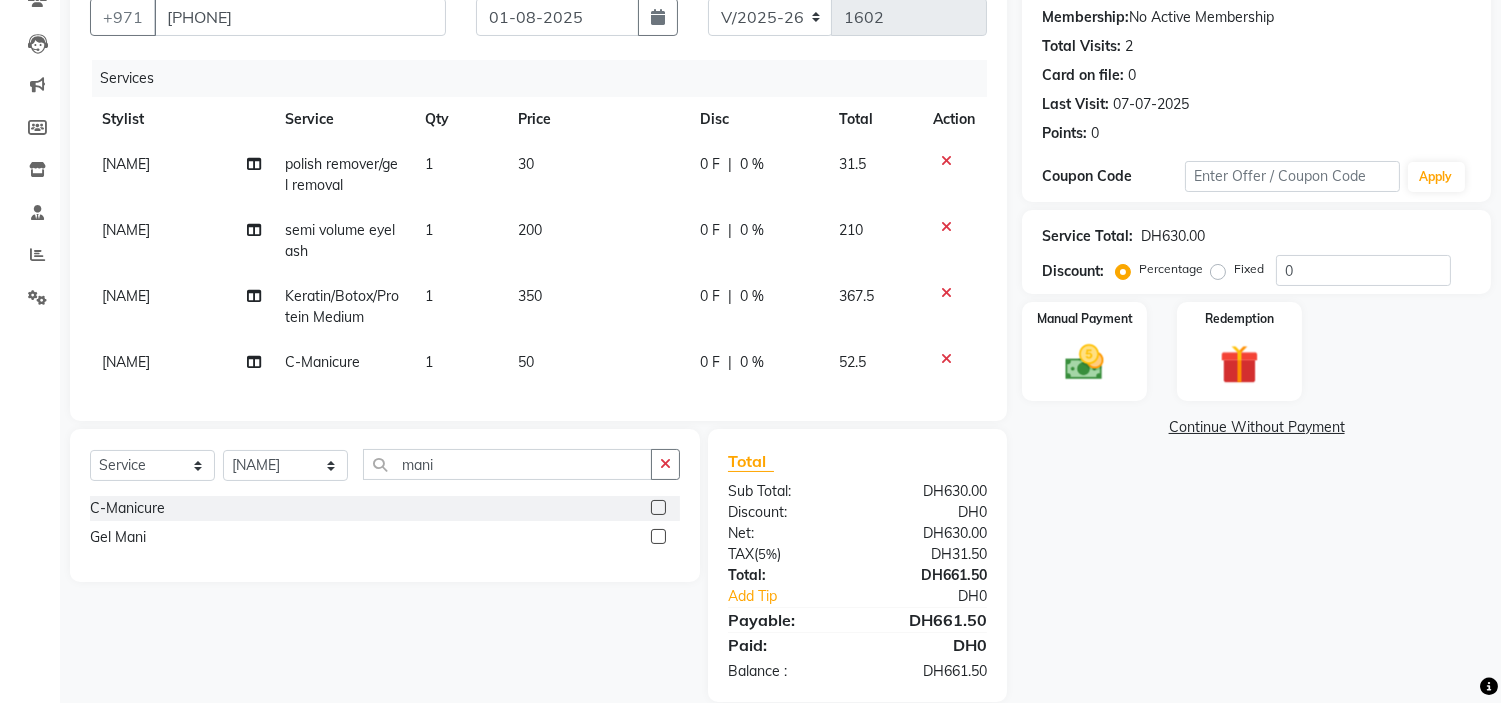 click on "50" 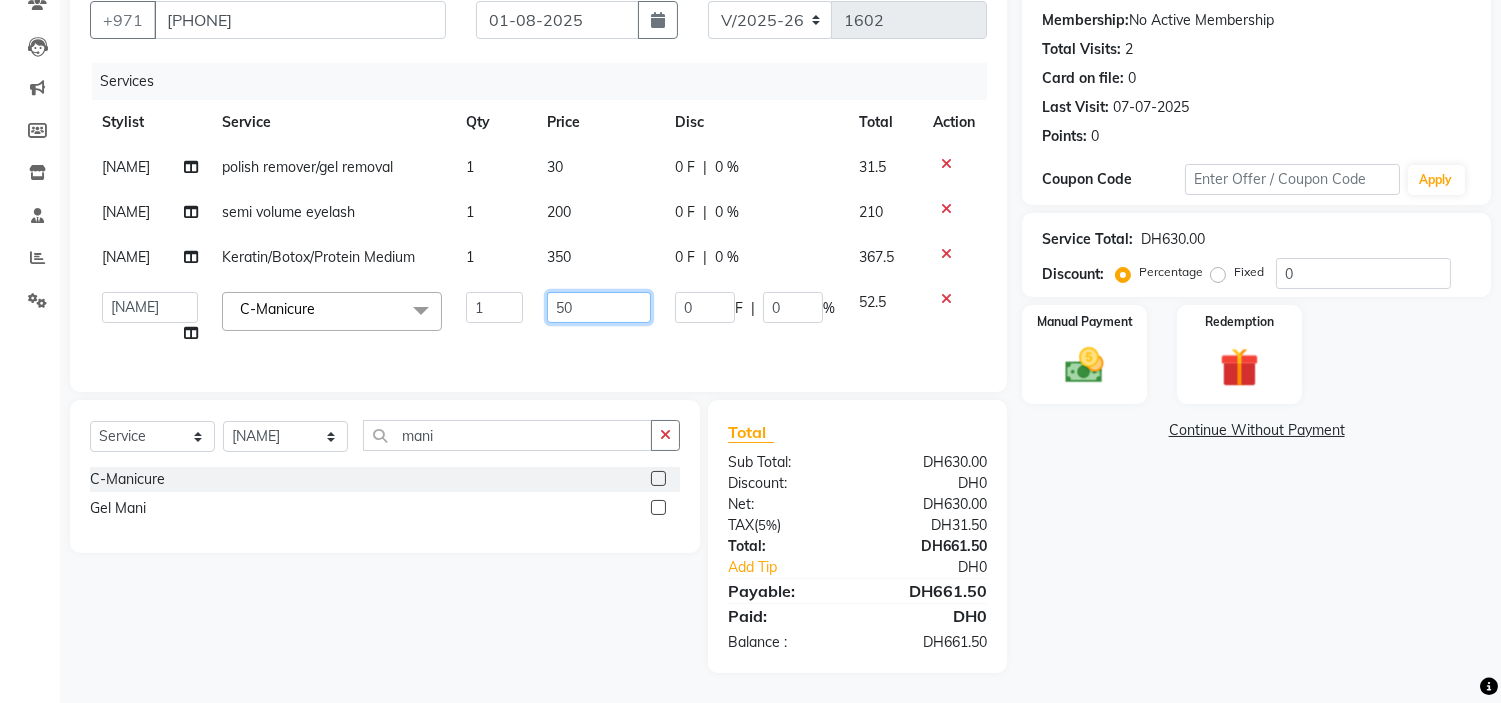 drag, startPoint x: 461, startPoint y: 360, endPoint x: 318, endPoint y: 372, distance: 143.50261 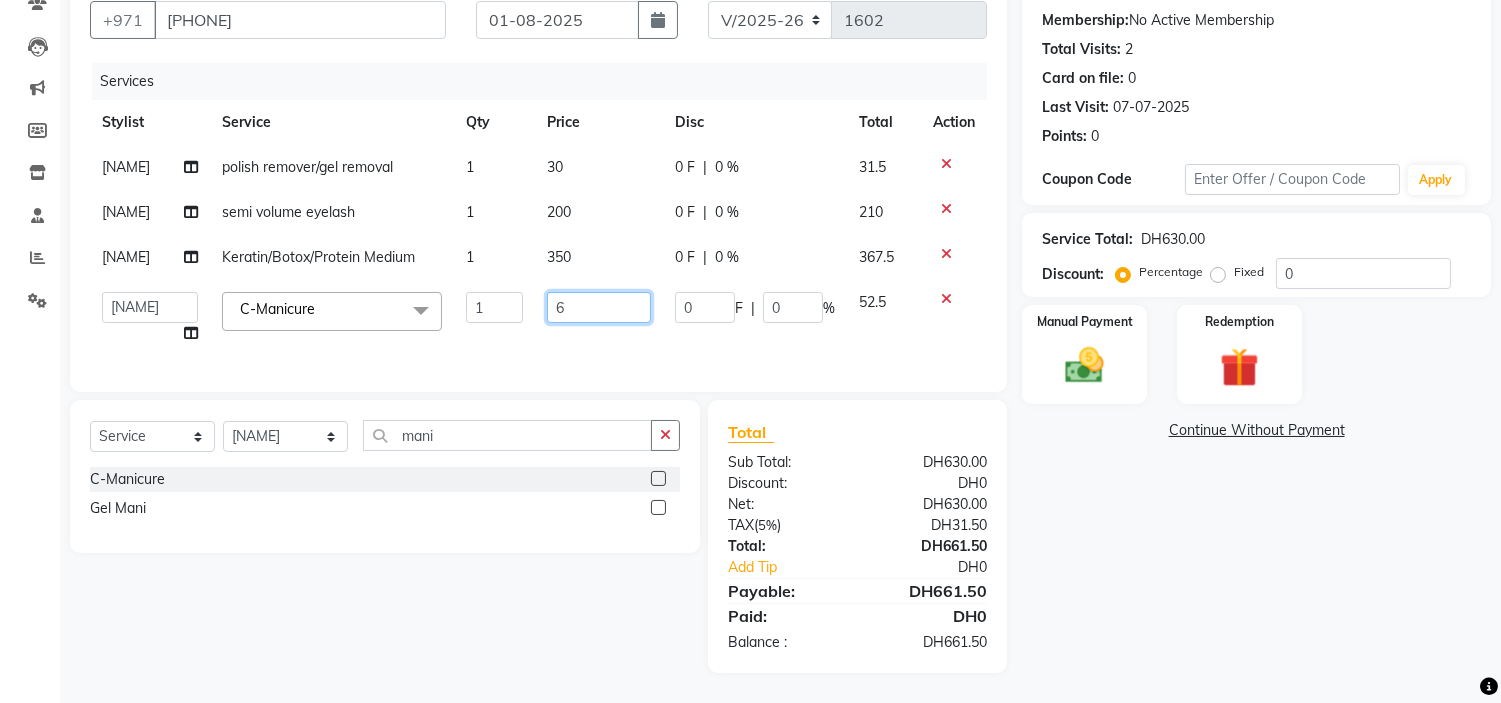 type on "60" 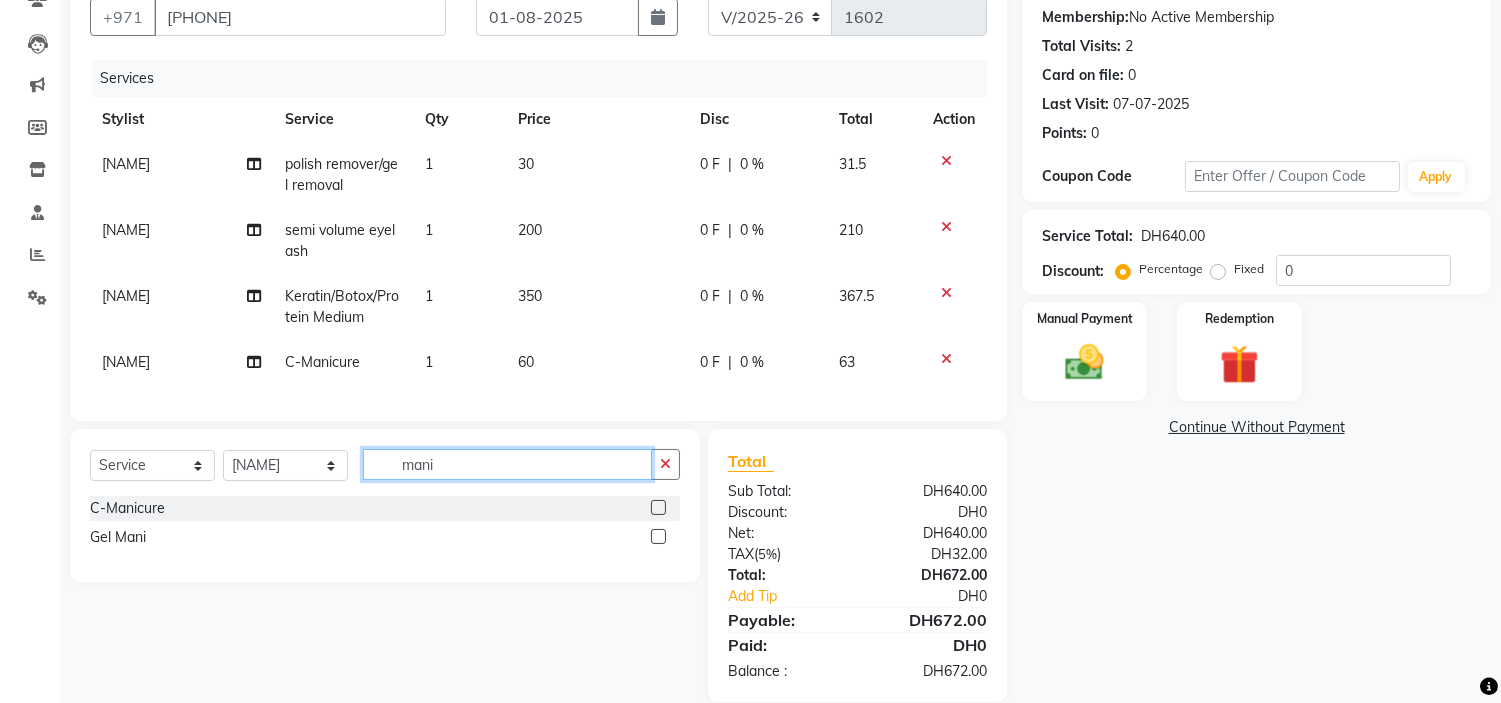 drag, startPoint x: 511, startPoint y: 487, endPoint x: 0, endPoint y: 551, distance: 514.99225 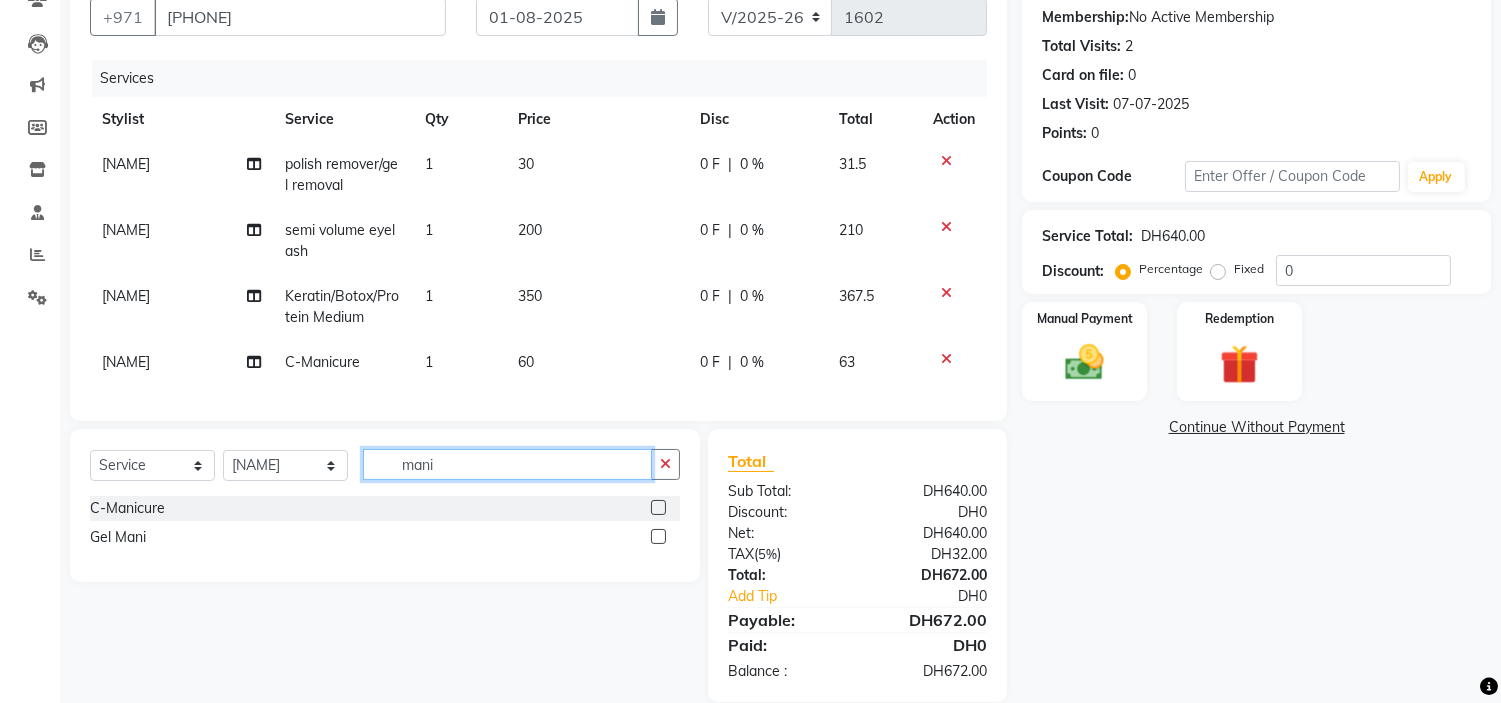 click on "Select Location × H Y M Ladies Beauty Center , Abu Dhabi English ENGLISH Español العربية मराठी हिंदी ગુજરાતી தமிழ் 中文 Notifications nothing to show Admin Manage Profile Change Password Sign out Version:3.15.11 ☀ H Y M Ladies Beauty Center , Abu Dhabi Calendar Invoice Clients Leads Marketing Members Inventory Staff Reports Settings Completed InProgress Upcoming Dropped Tentative Check-In Confirm Bookings Generate Report Segments Page Builder INVOICE PREVIOUS INVOICES Create New Save Open Invoices Client +[COUNTRY CODE] [PHONE] Date [DATE] Invoice Number V/2025 V/2025-26 1602 Services Stylist Service Qty Price Disc Total Action [NAME] polish remover/gel removal 1 30 0 F | 0 % 31.5 [NAME] semi volume eyelash 1 200 0 F | 0 % 210 [NAME] Keratin/Botox/Protein Medium 1 350 0 F | 0 % 367.5 Select Service Product Membership Package Voucher Prepaid Gift Card Select Stylist [NAME] DH0" 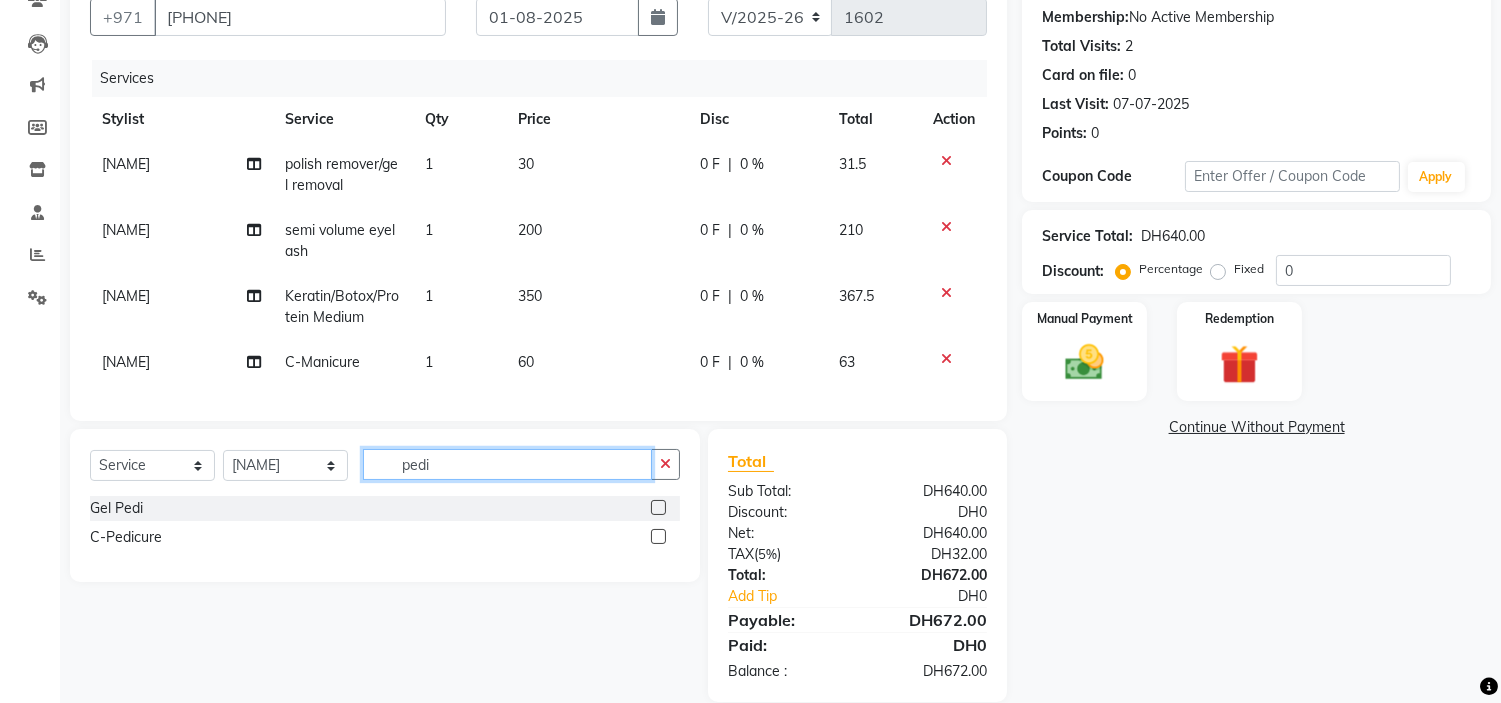 type on "pedi" 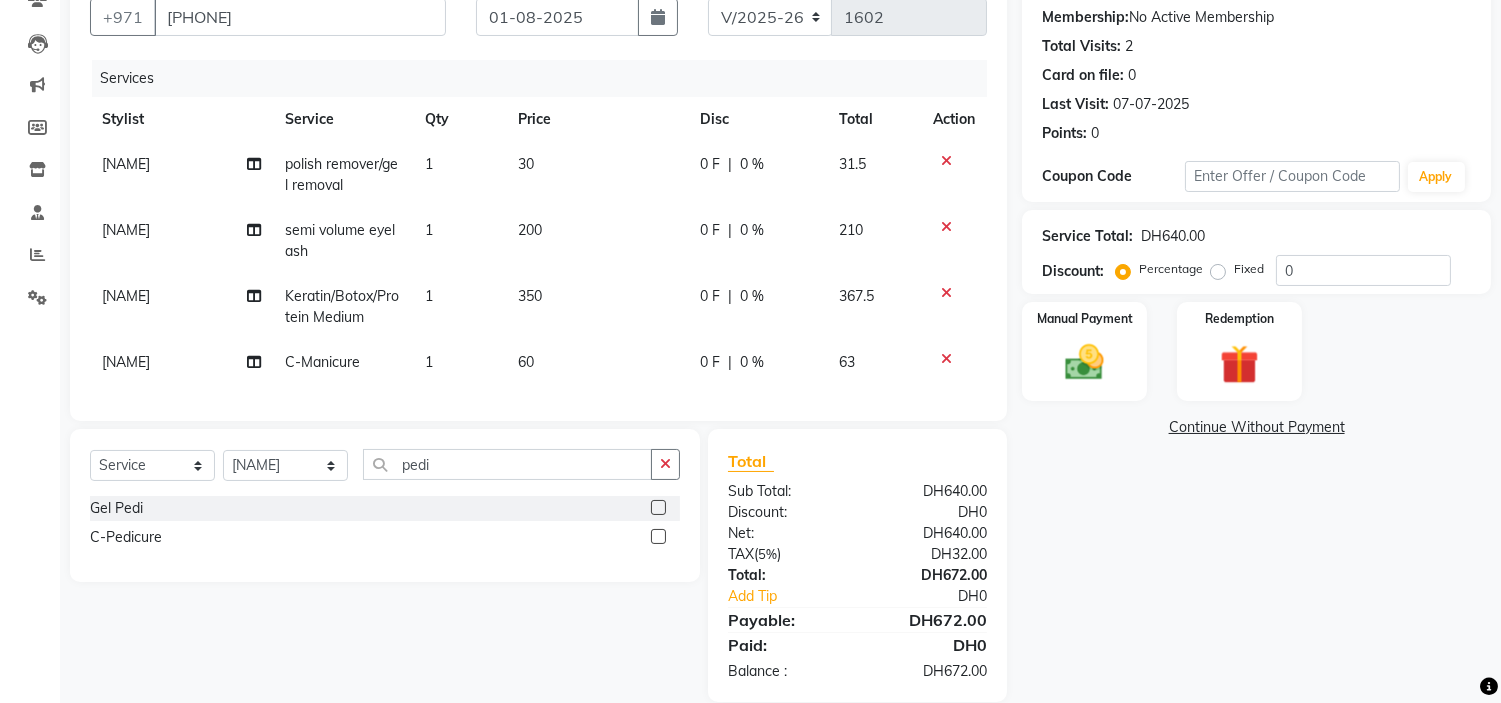 click 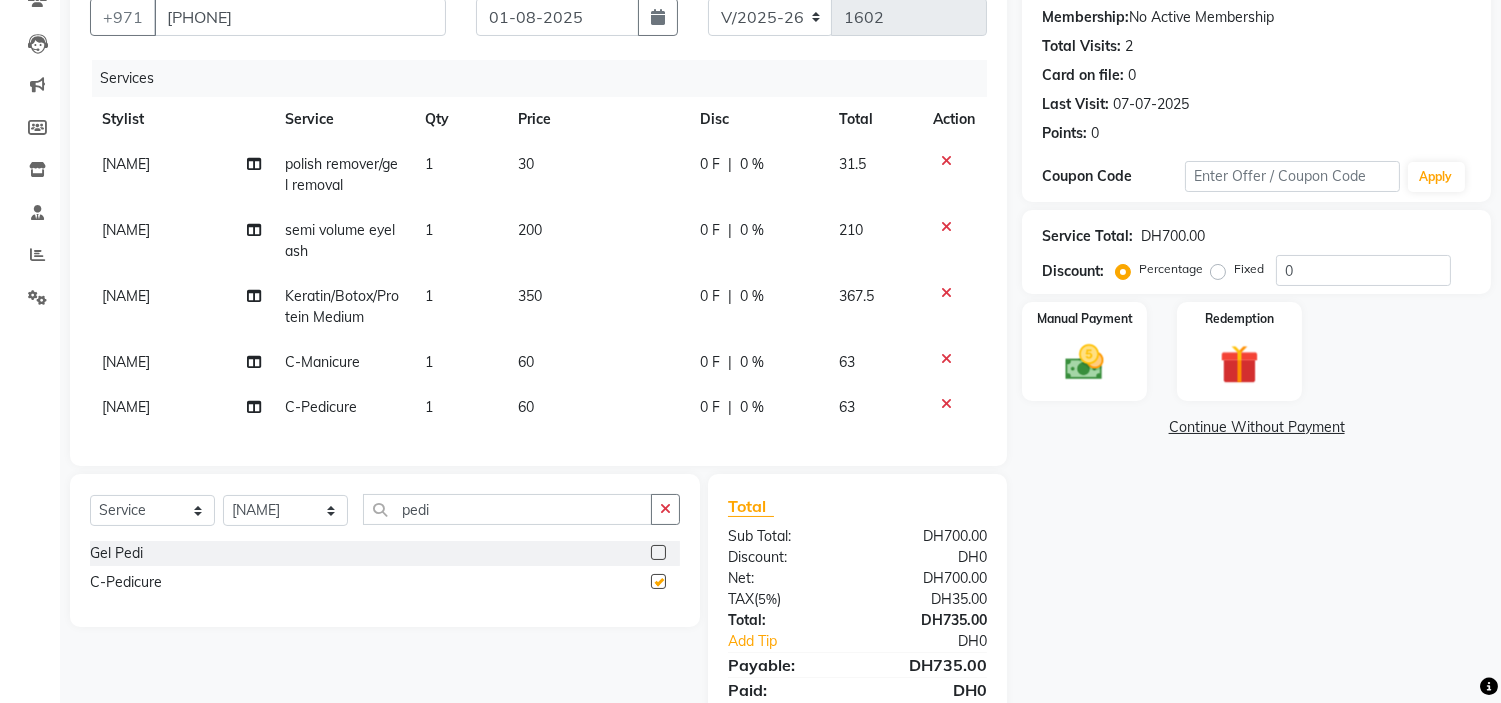 checkbox on "false" 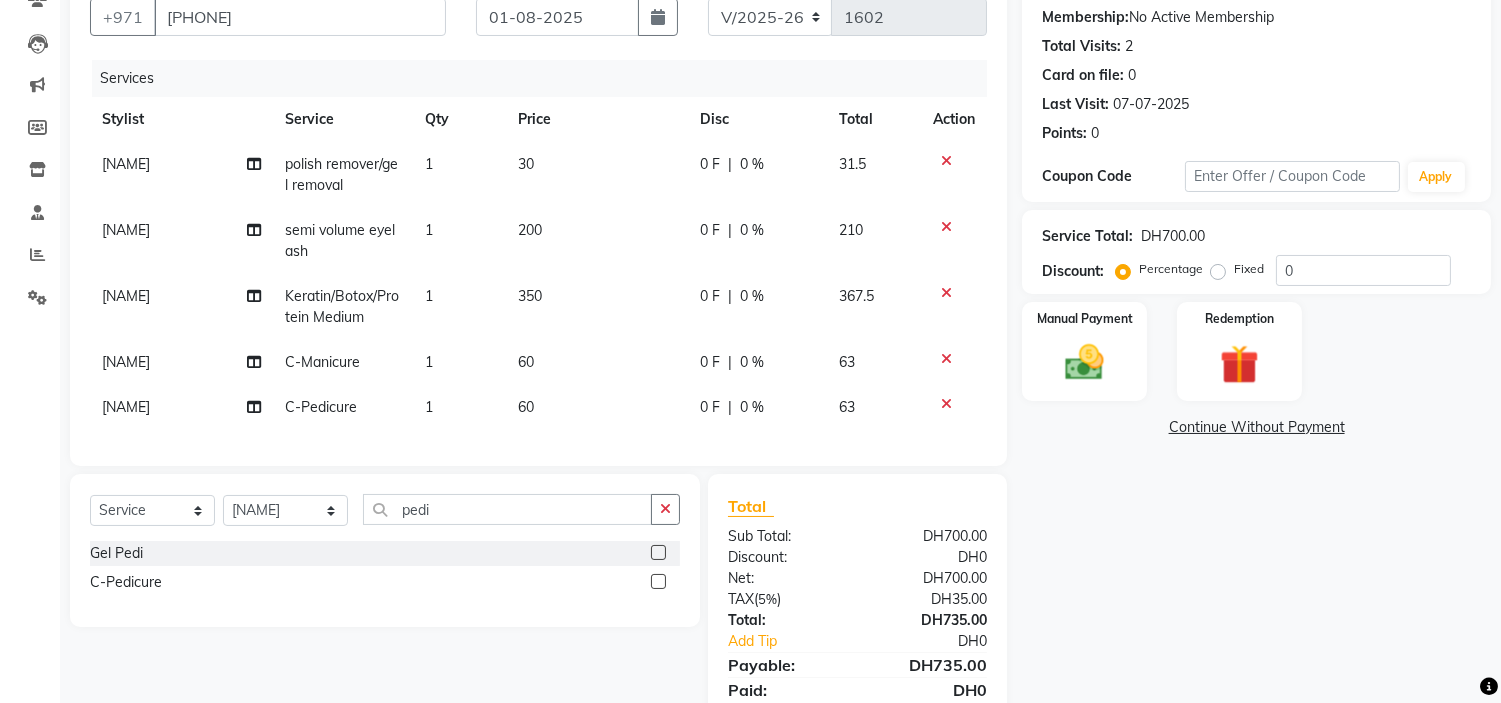 click on "60" 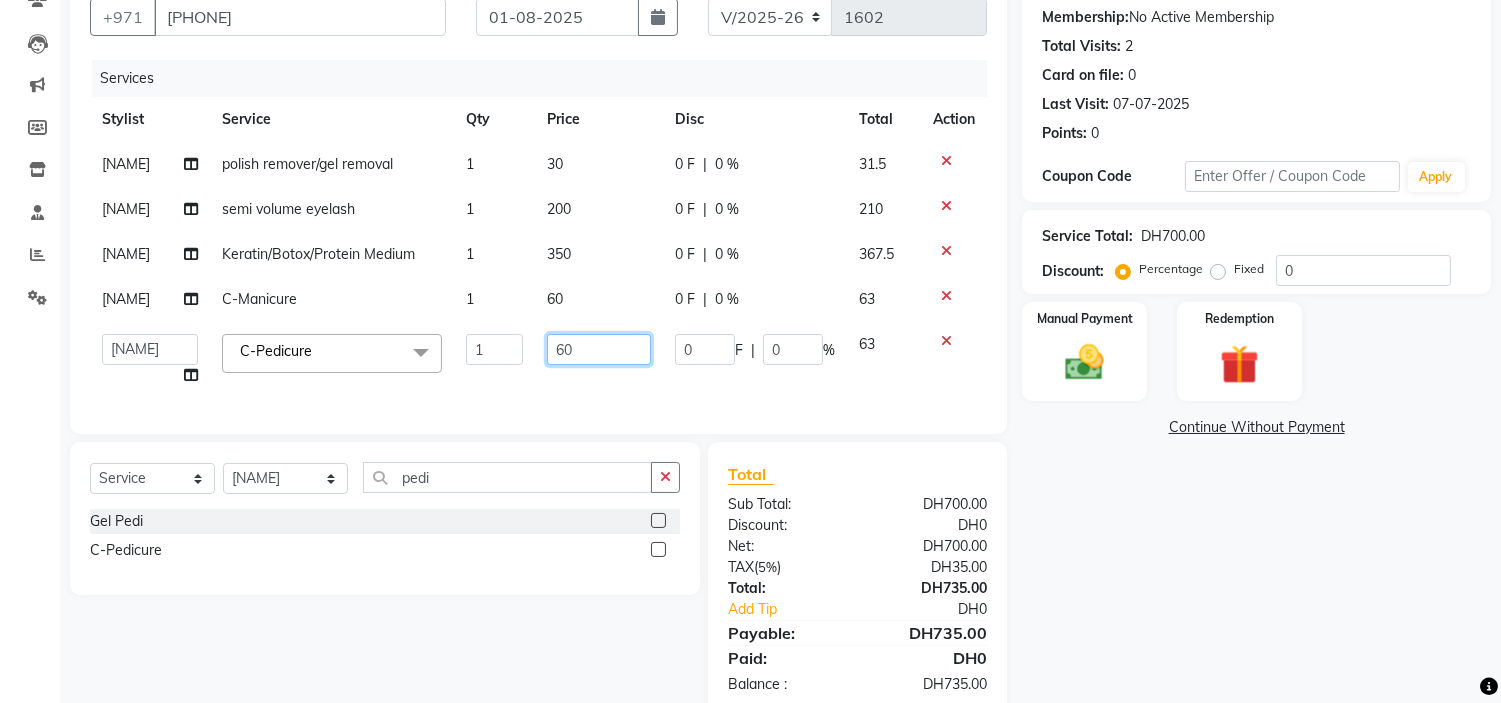 drag, startPoint x: 587, startPoint y: 407, endPoint x: 412, endPoint y: 433, distance: 176.92088 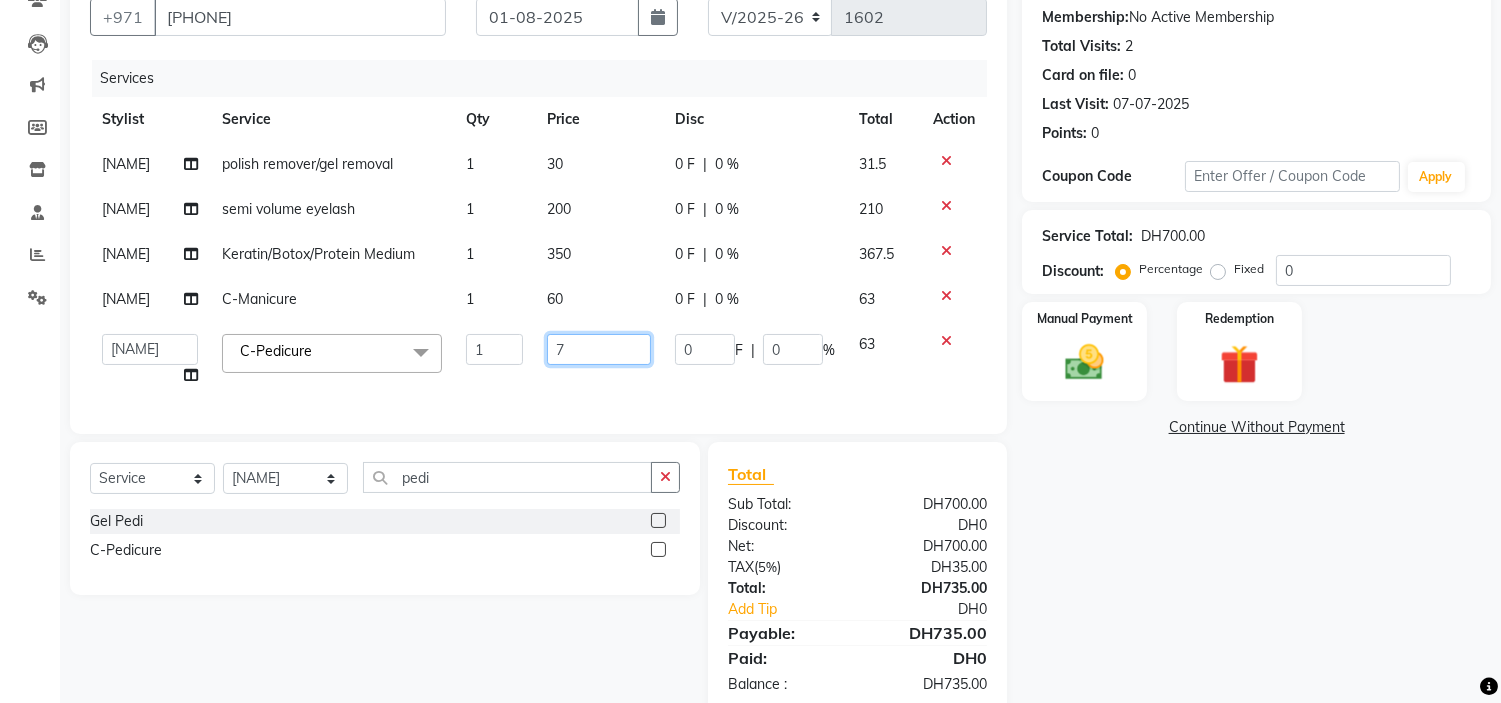 type on "70" 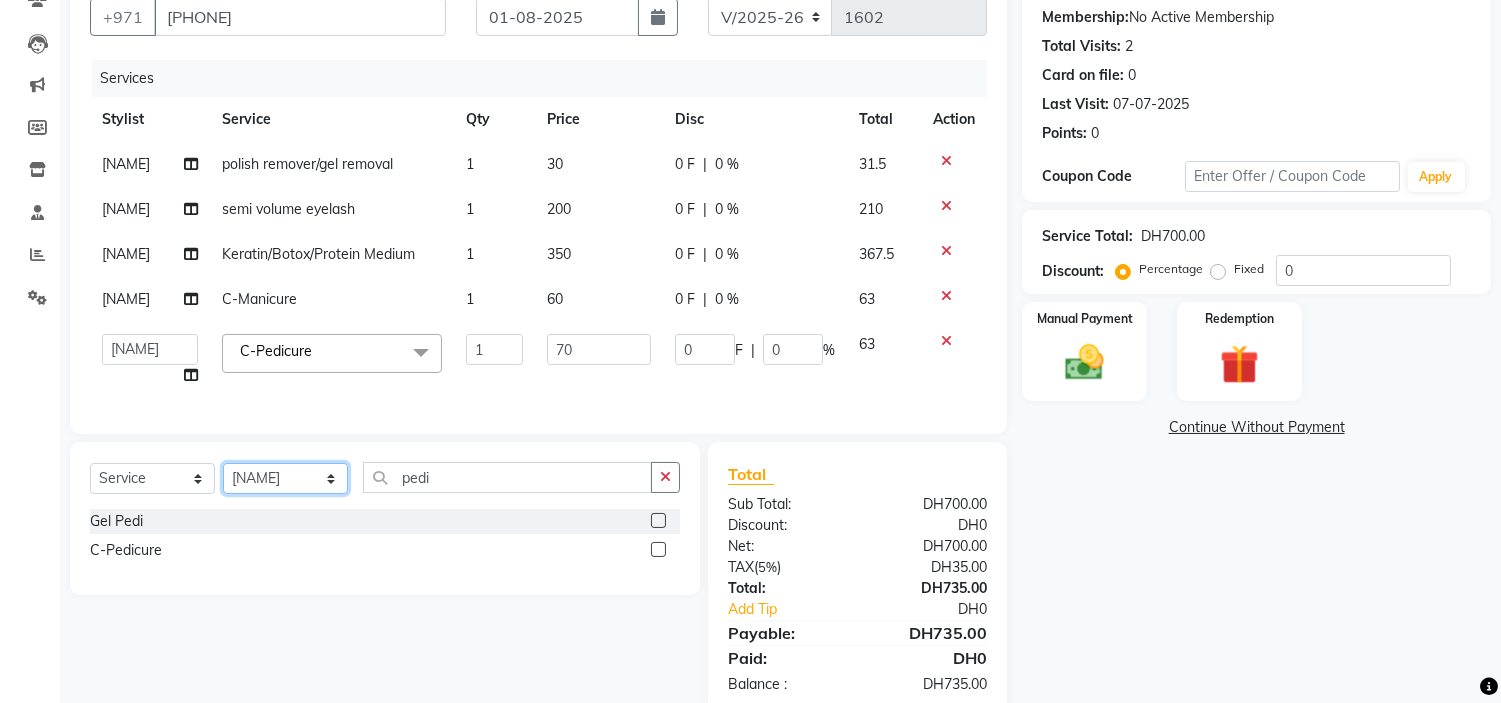 click on "Select Service Product Membership Package Voucher Prepaid Gift Card Select Stylist [NAME] [NAME] [NAME] [NAME] [NAME] [NAME] [NAME] pedi" 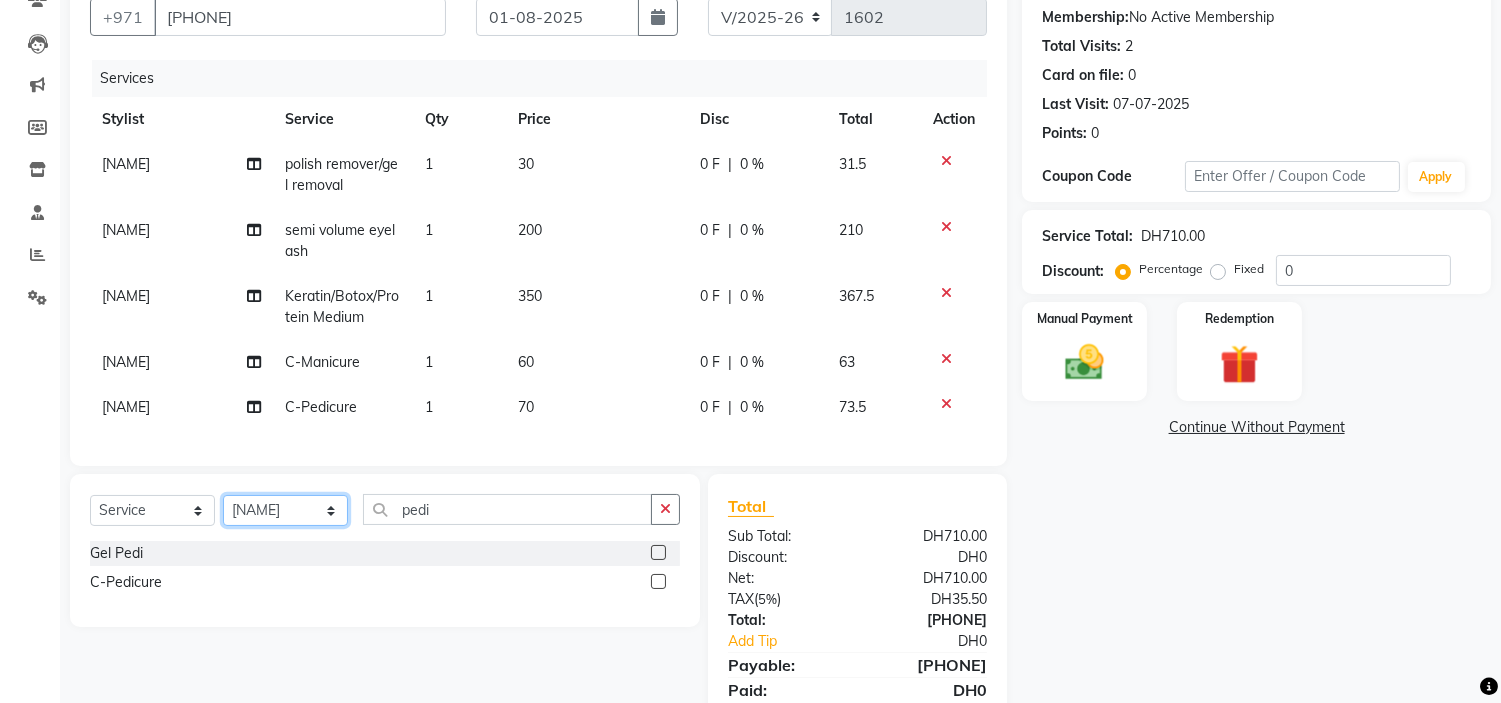 select on "76457" 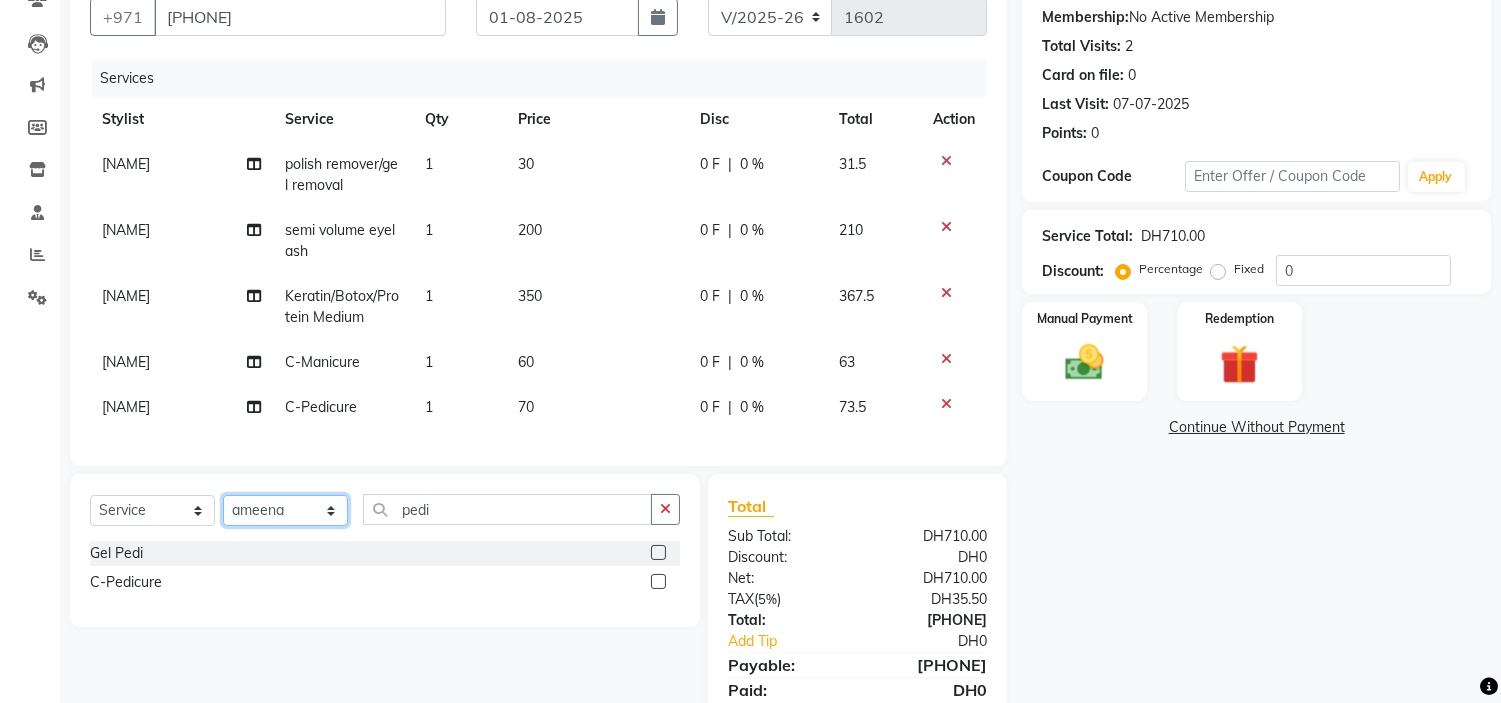click on "Select Stylist [NAME] [NAME] [NAME] [NAME] [NAME] [NAME] [NAME]" 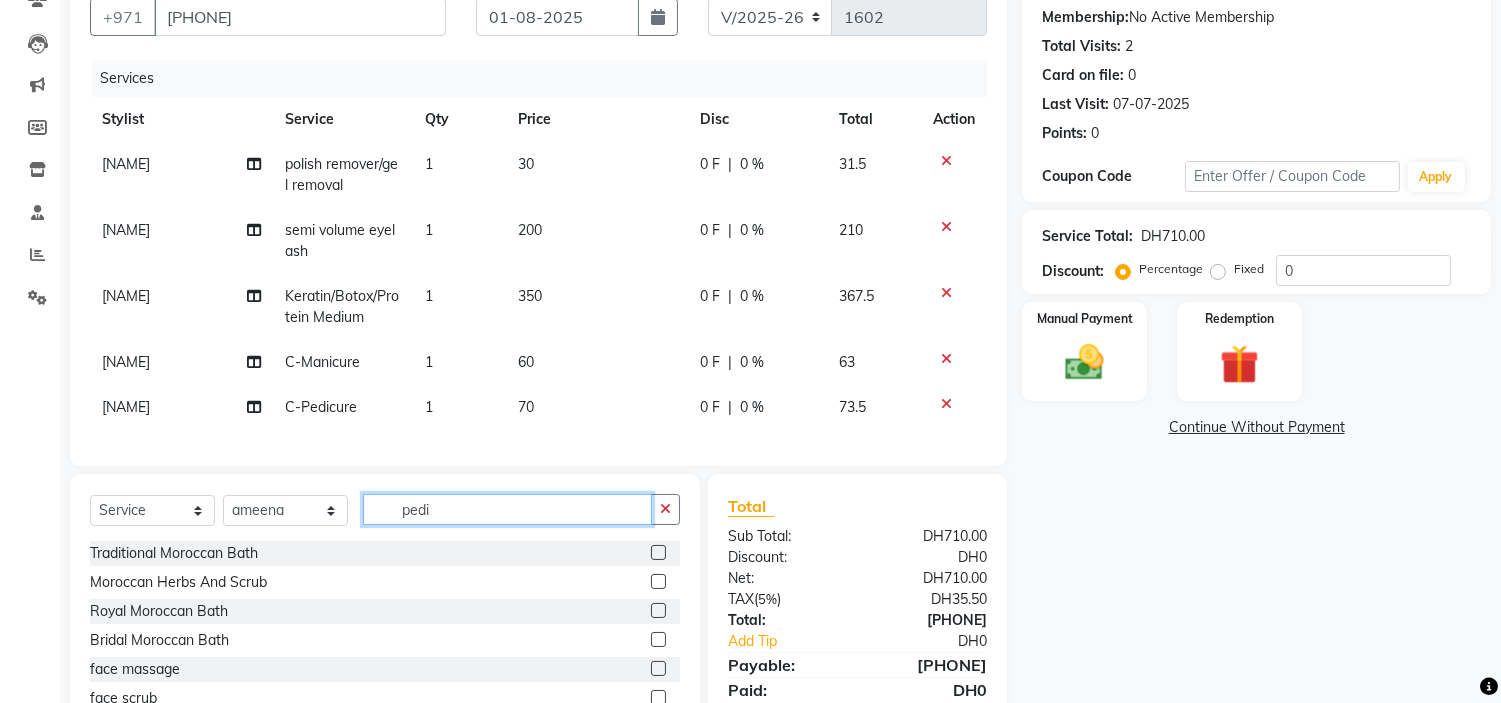 drag, startPoint x: 505, startPoint y: 534, endPoint x: 256, endPoint y: 524, distance: 249.20073 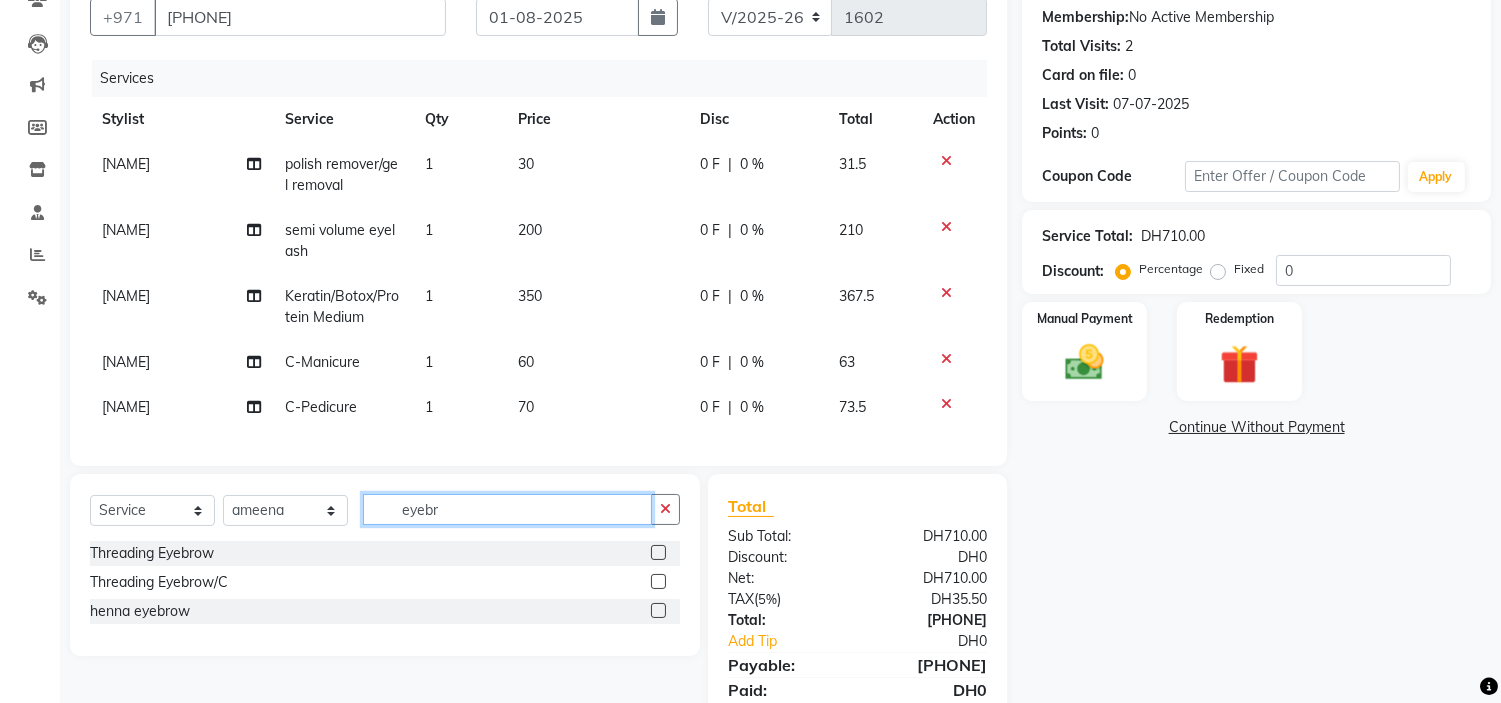 type on "eyebr" 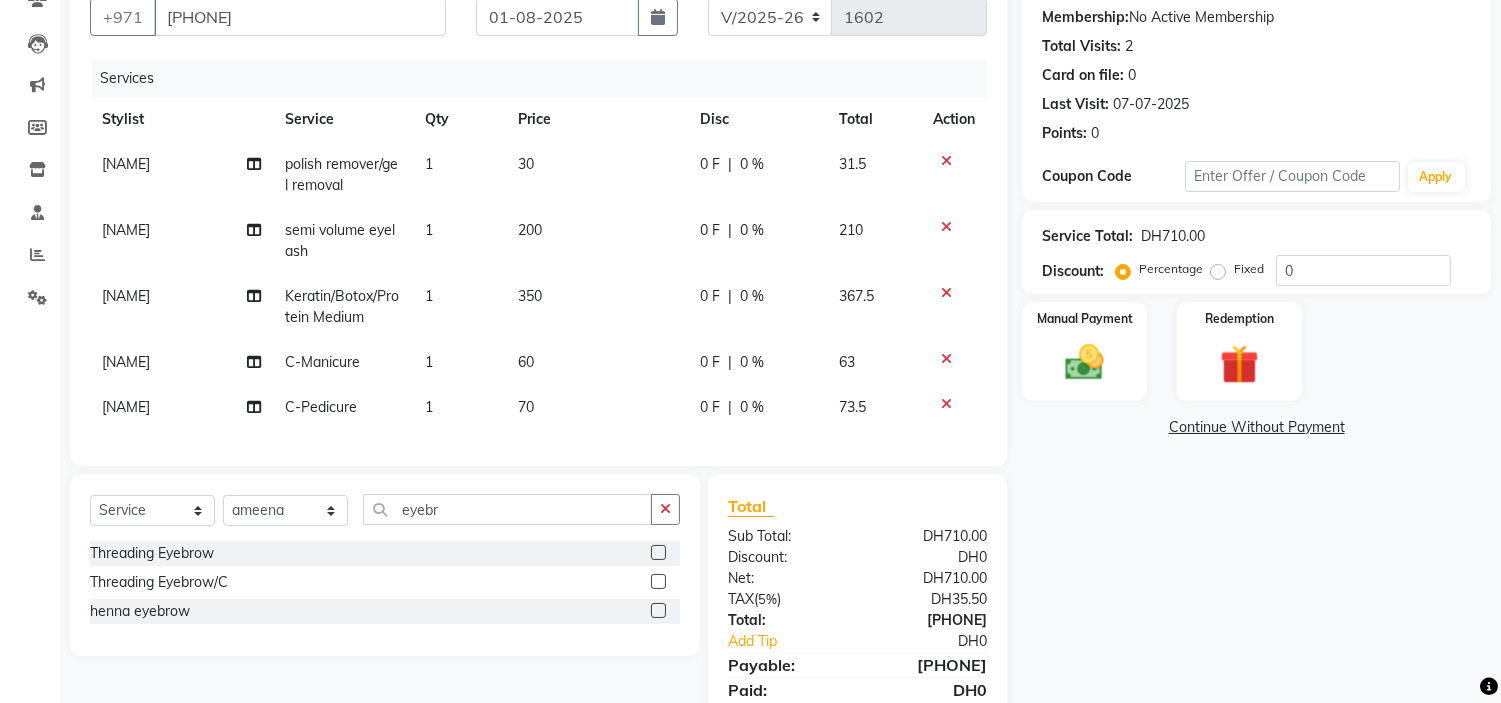 click 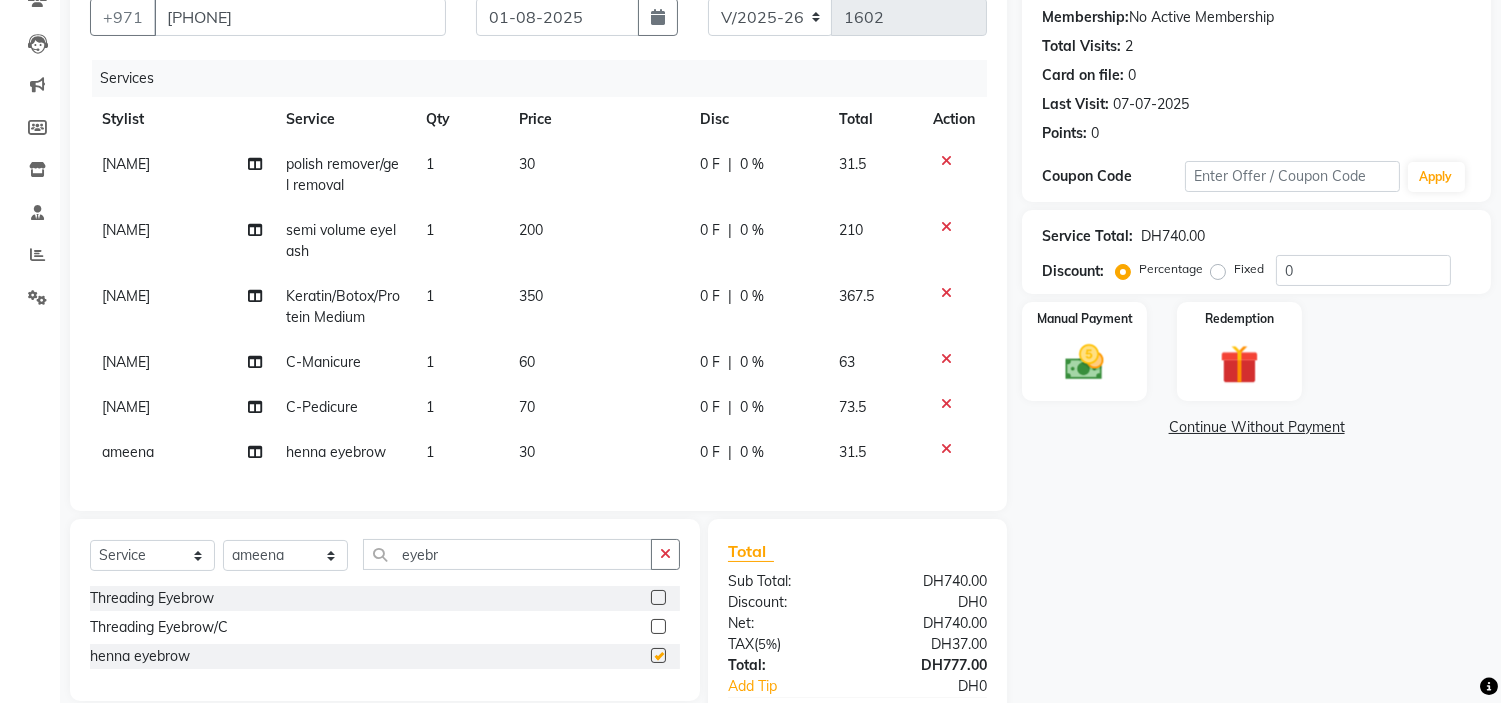 checkbox on "false" 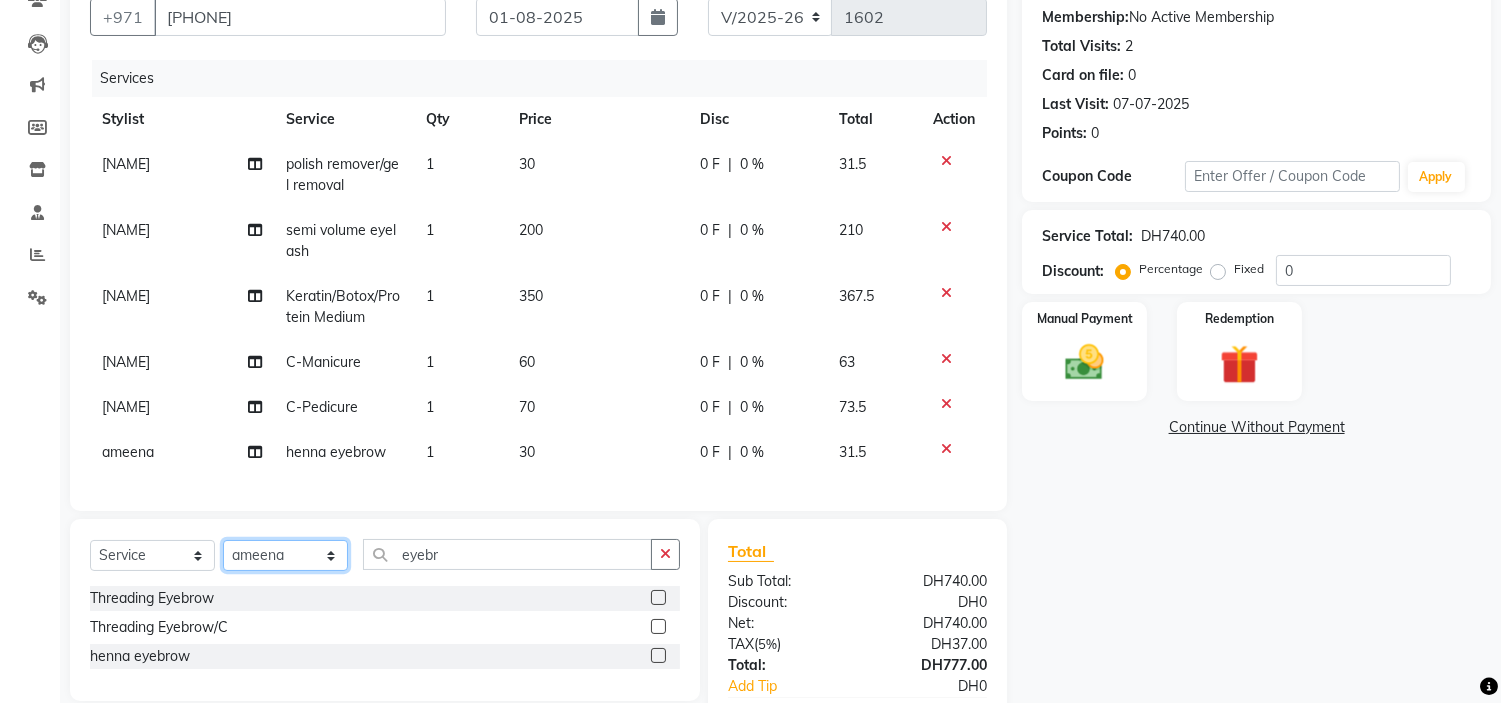 click on "Select Stylist [NAME] [NAME] [NAME] [NAME] [NAME] [NAME] [NAME]" 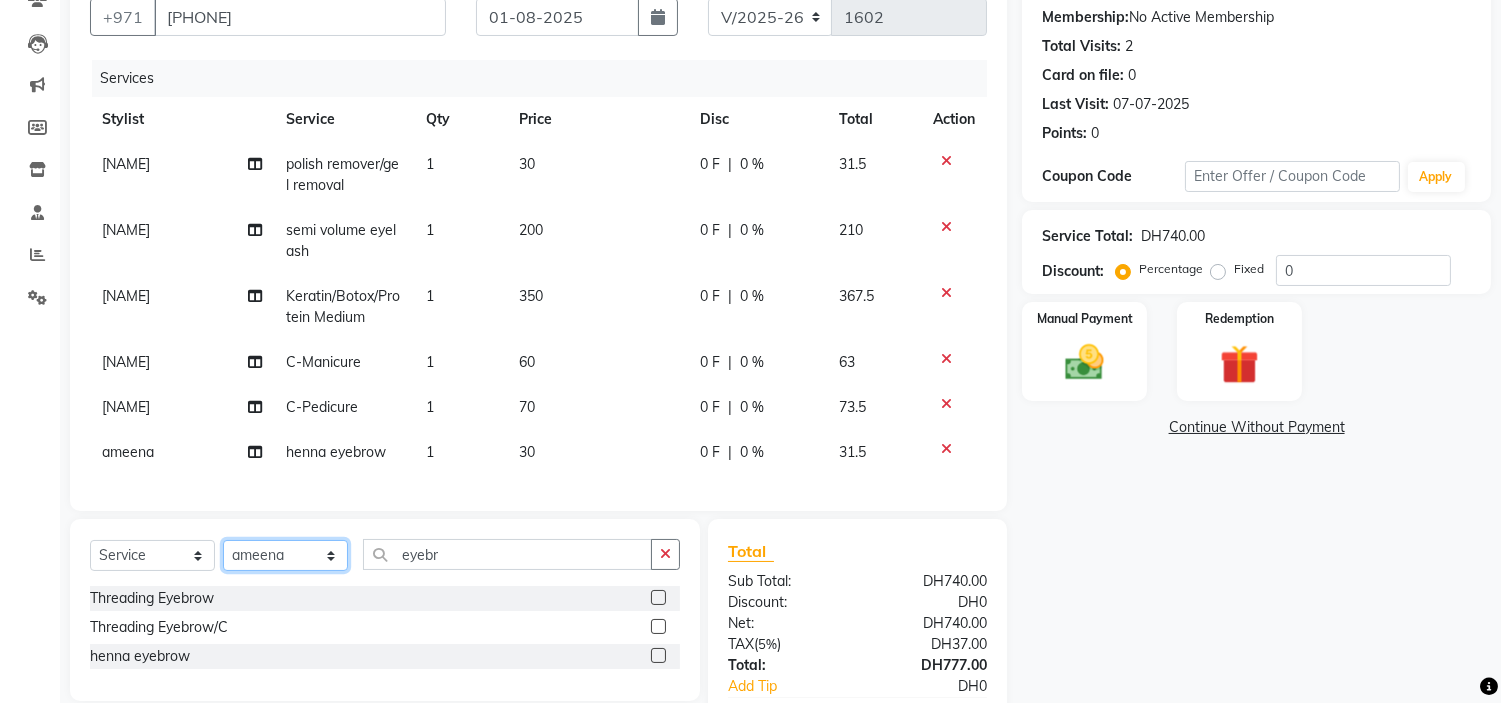 select on "74226" 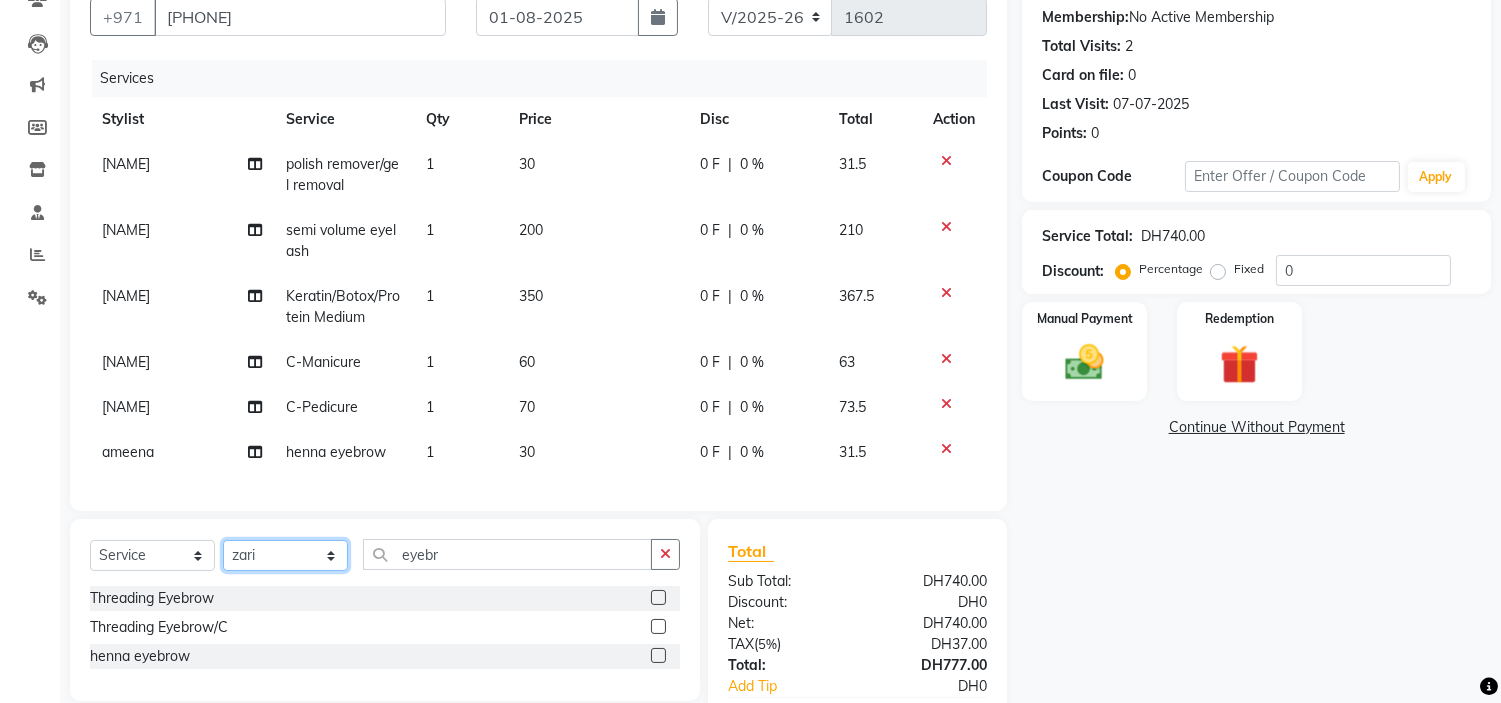 click on "Select Stylist [NAME] [NAME] [NAME] [NAME] [NAME] [NAME] [NAME]" 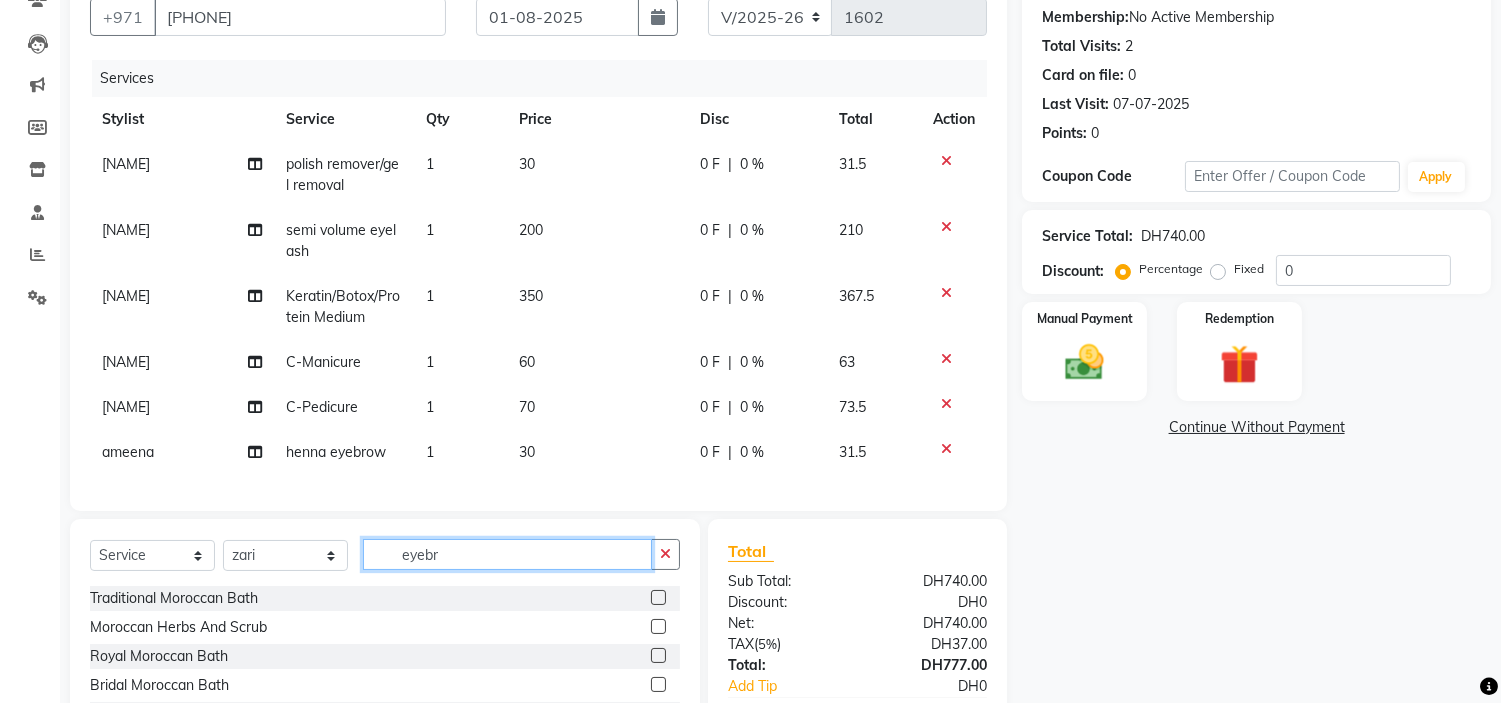 drag, startPoint x: 498, startPoint y: 578, endPoint x: 160, endPoint y: 582, distance: 338.02368 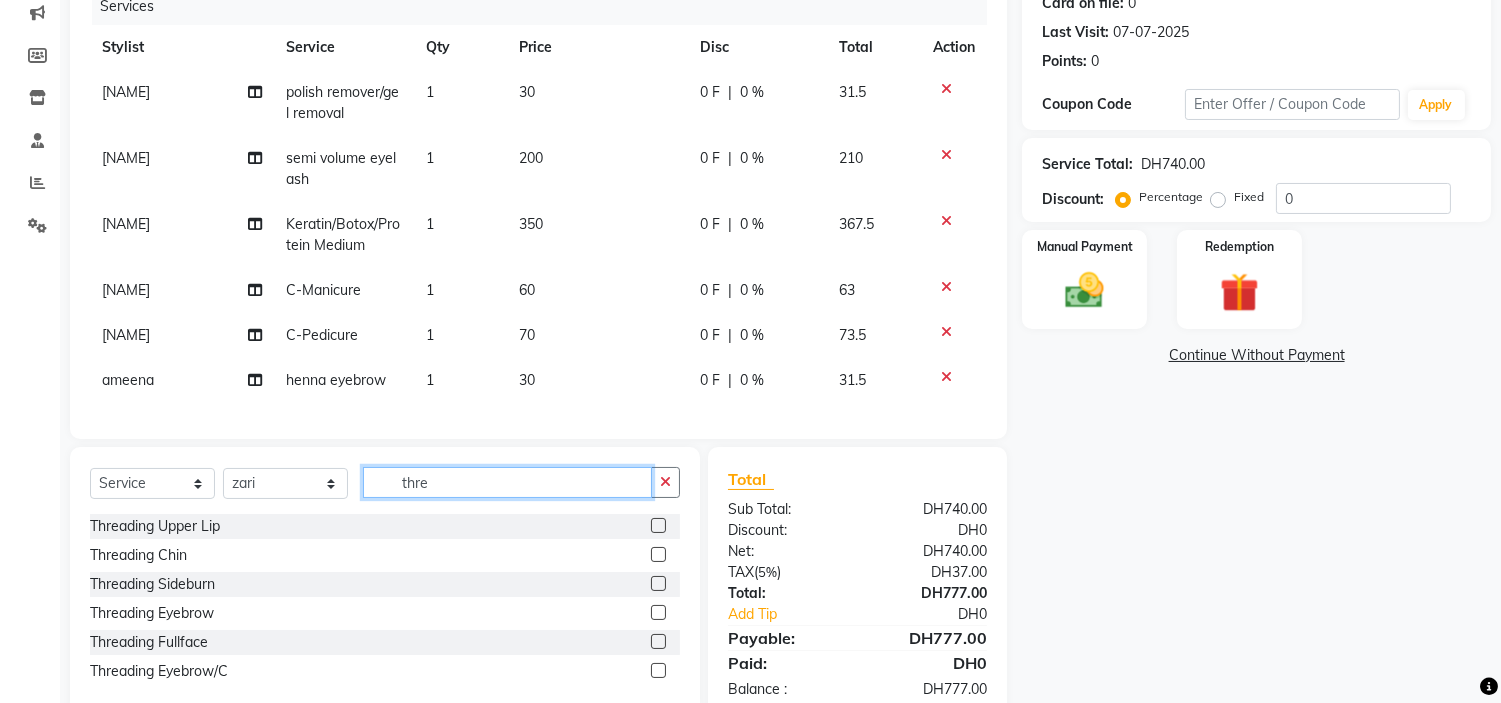scroll, scrollTop: 300, scrollLeft: 0, axis: vertical 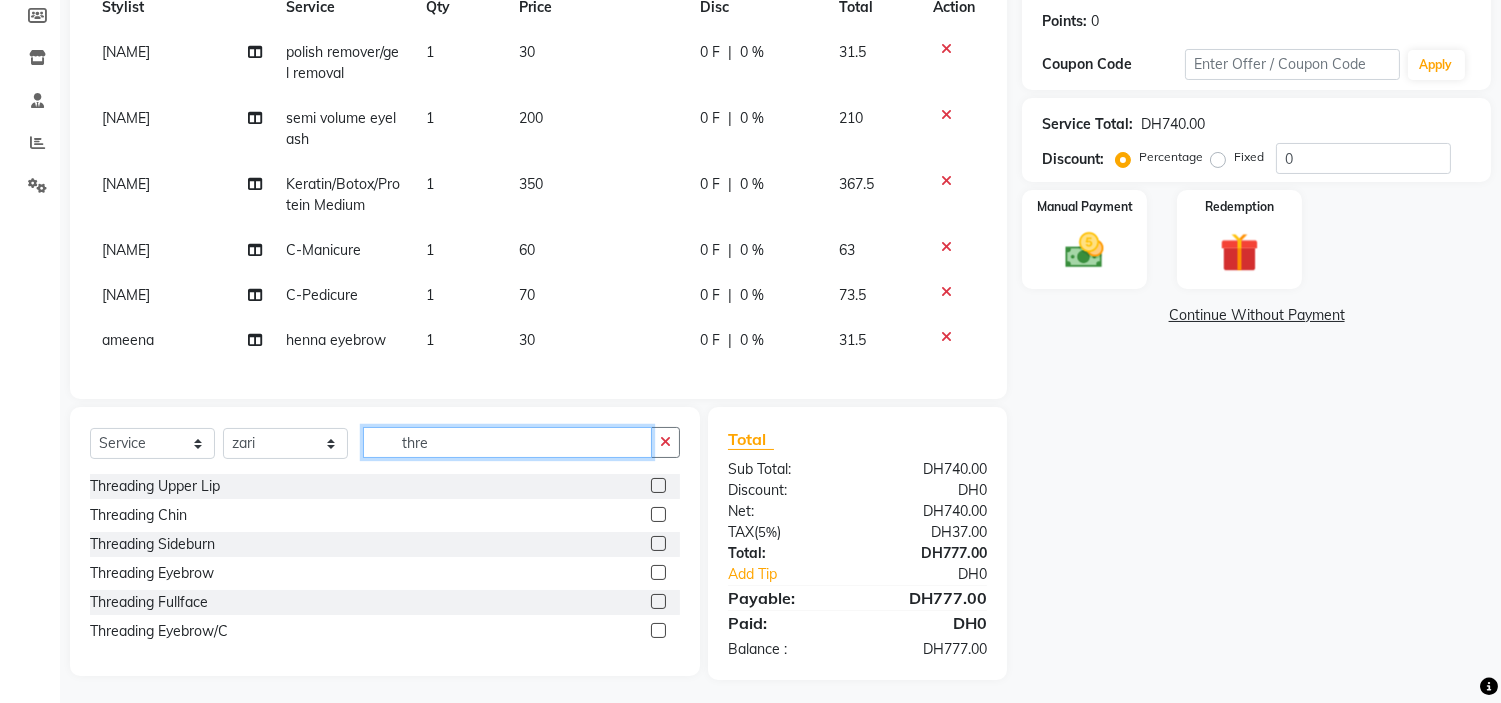 type on "thre" 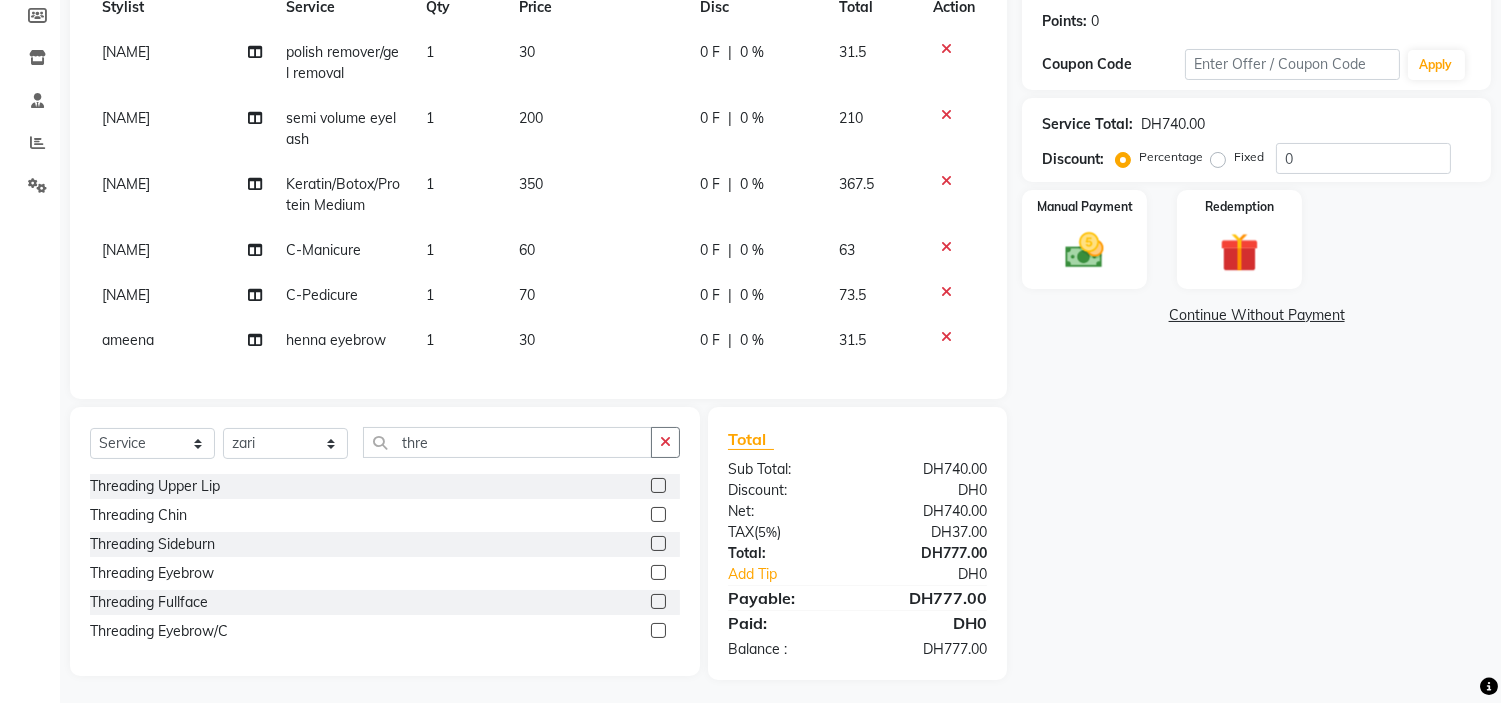 click 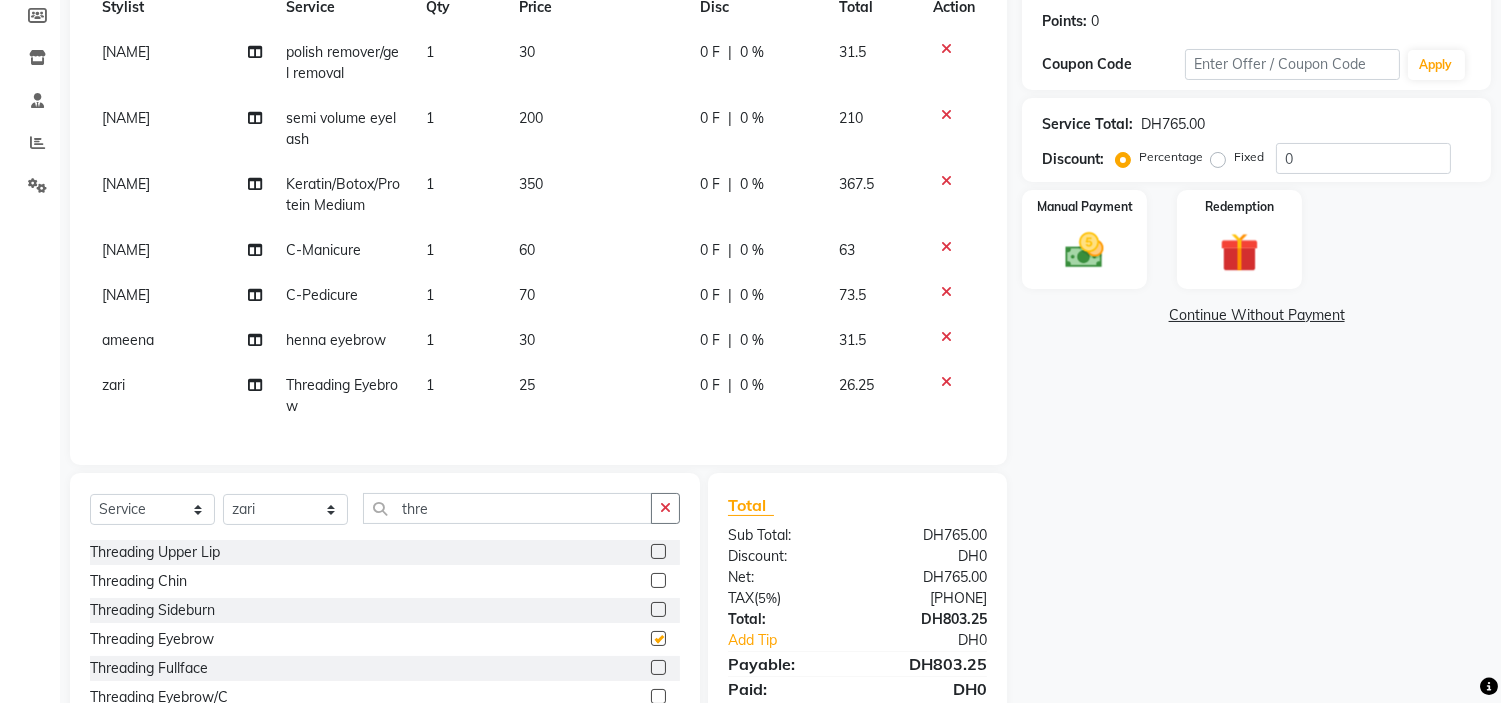 checkbox on "false" 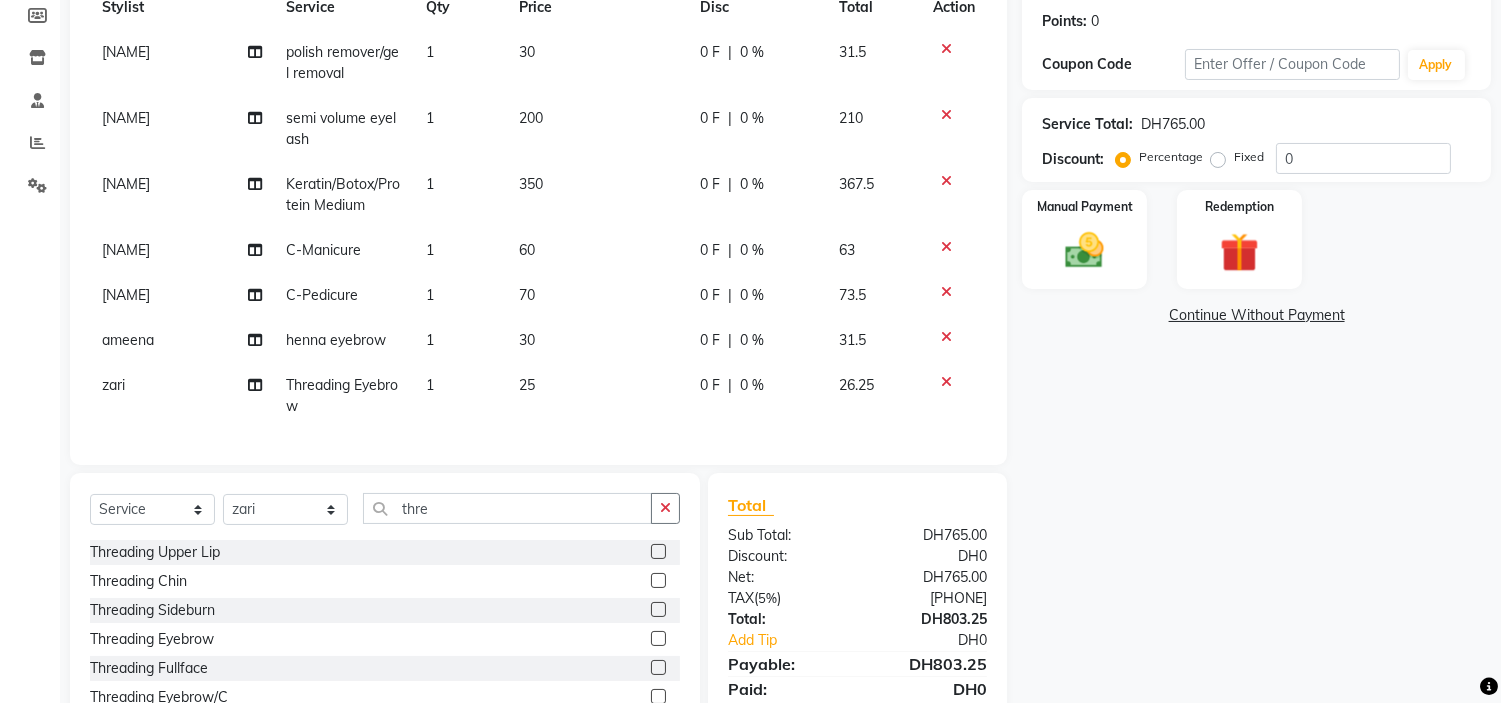 click on "30" 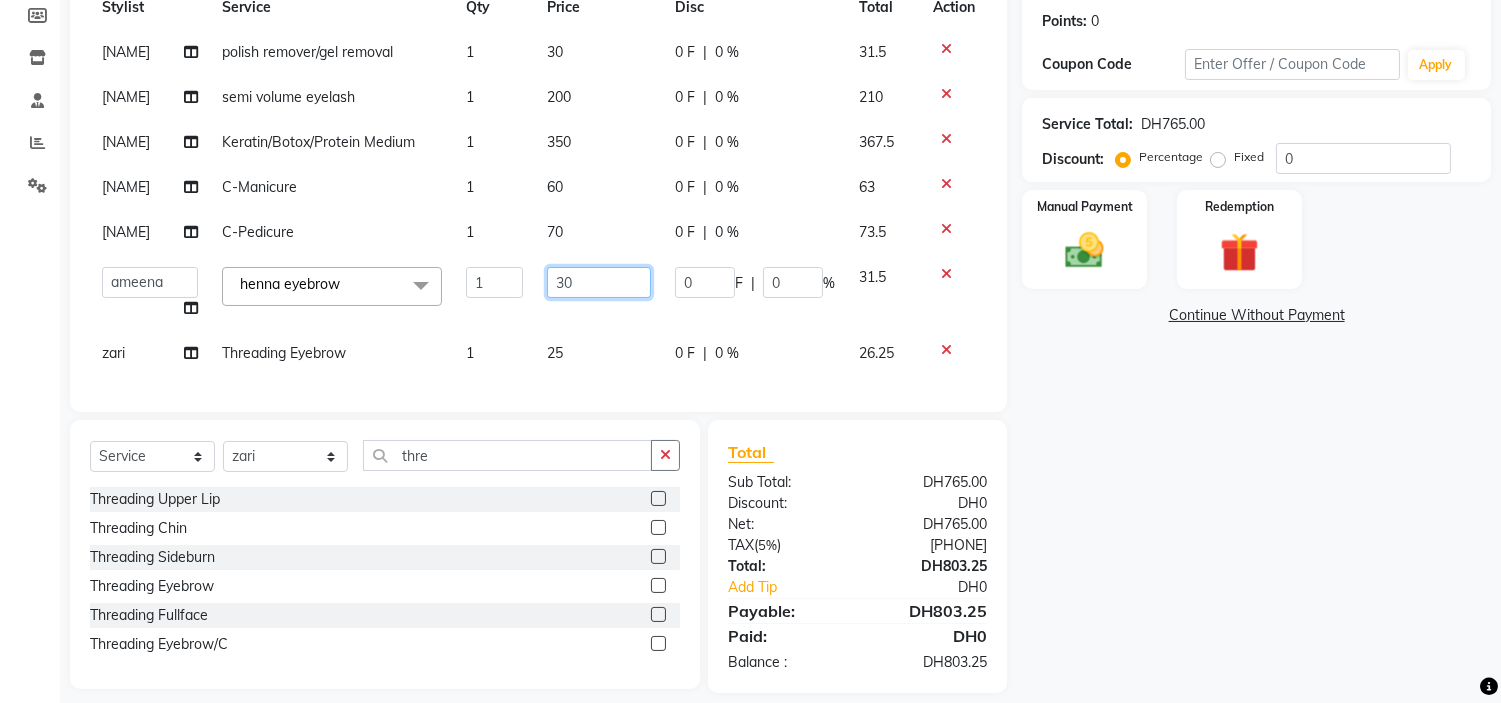 drag, startPoint x: 471, startPoint y: 370, endPoint x: 0, endPoint y: 376, distance: 471.0382 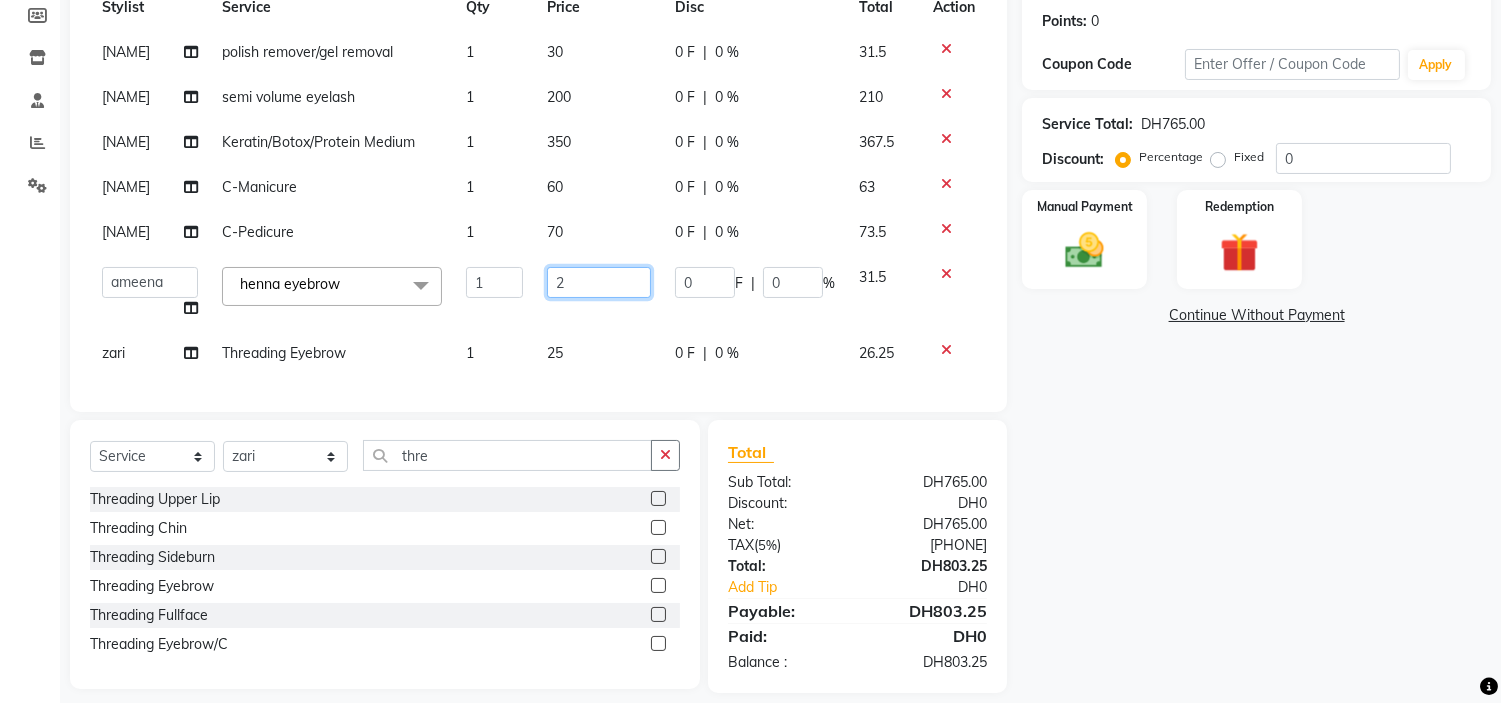 type on "25" 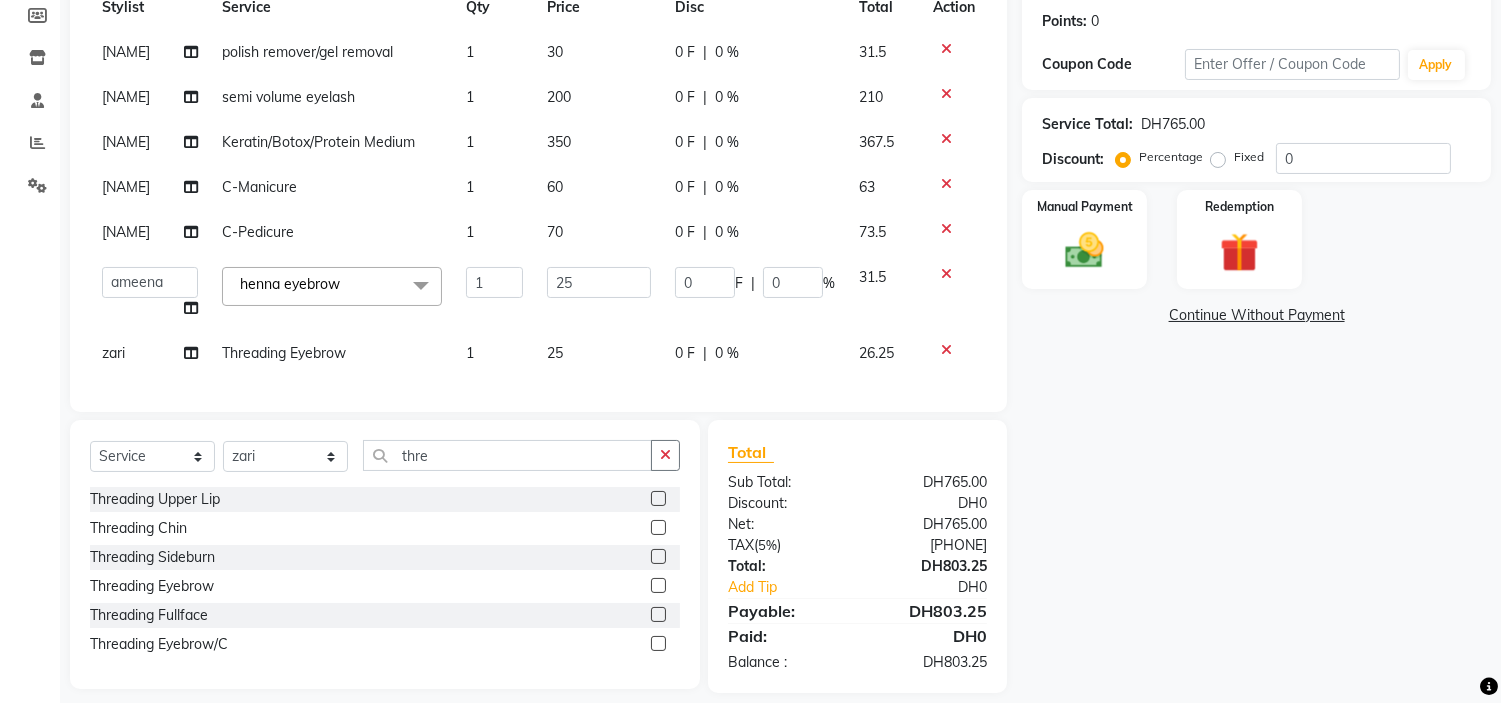 click on "C-Manicure" 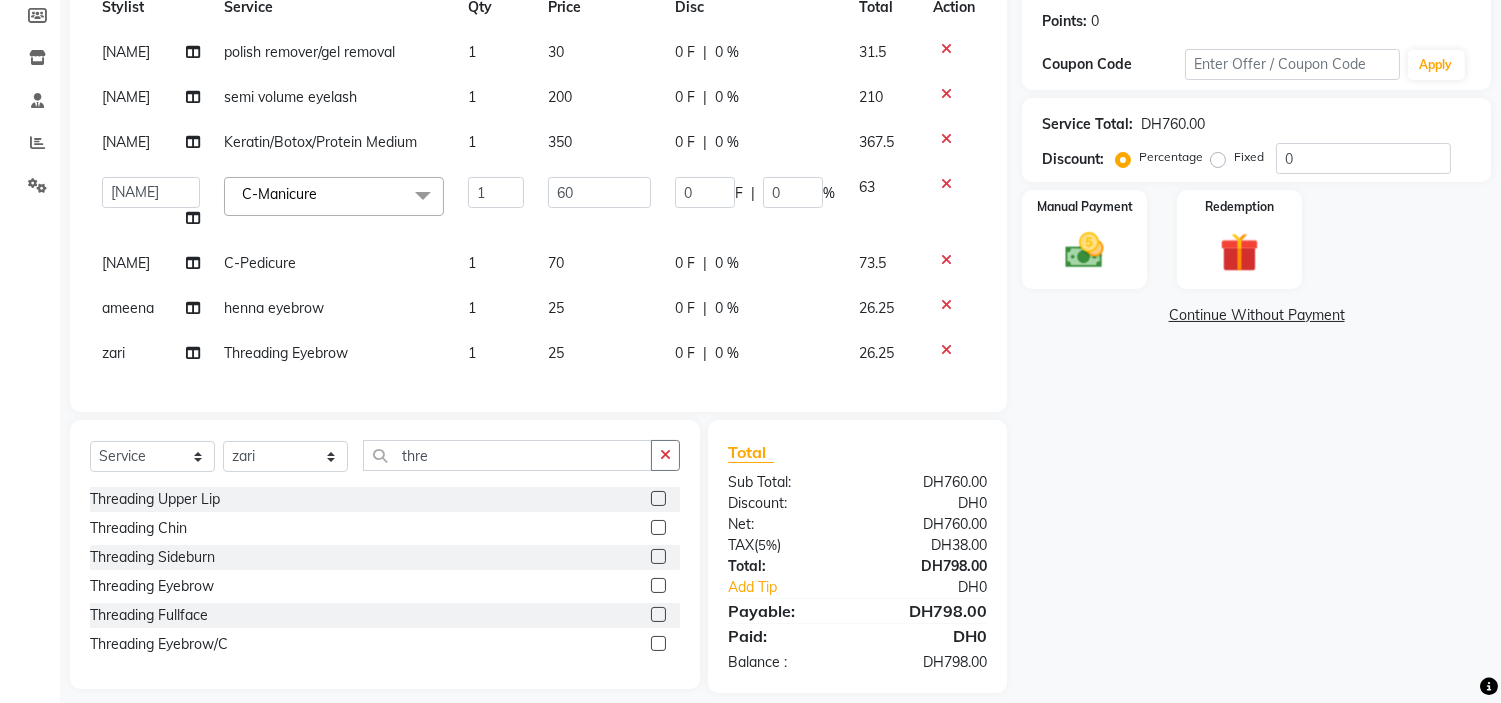 scroll, scrollTop: 23, scrollLeft: 0, axis: vertical 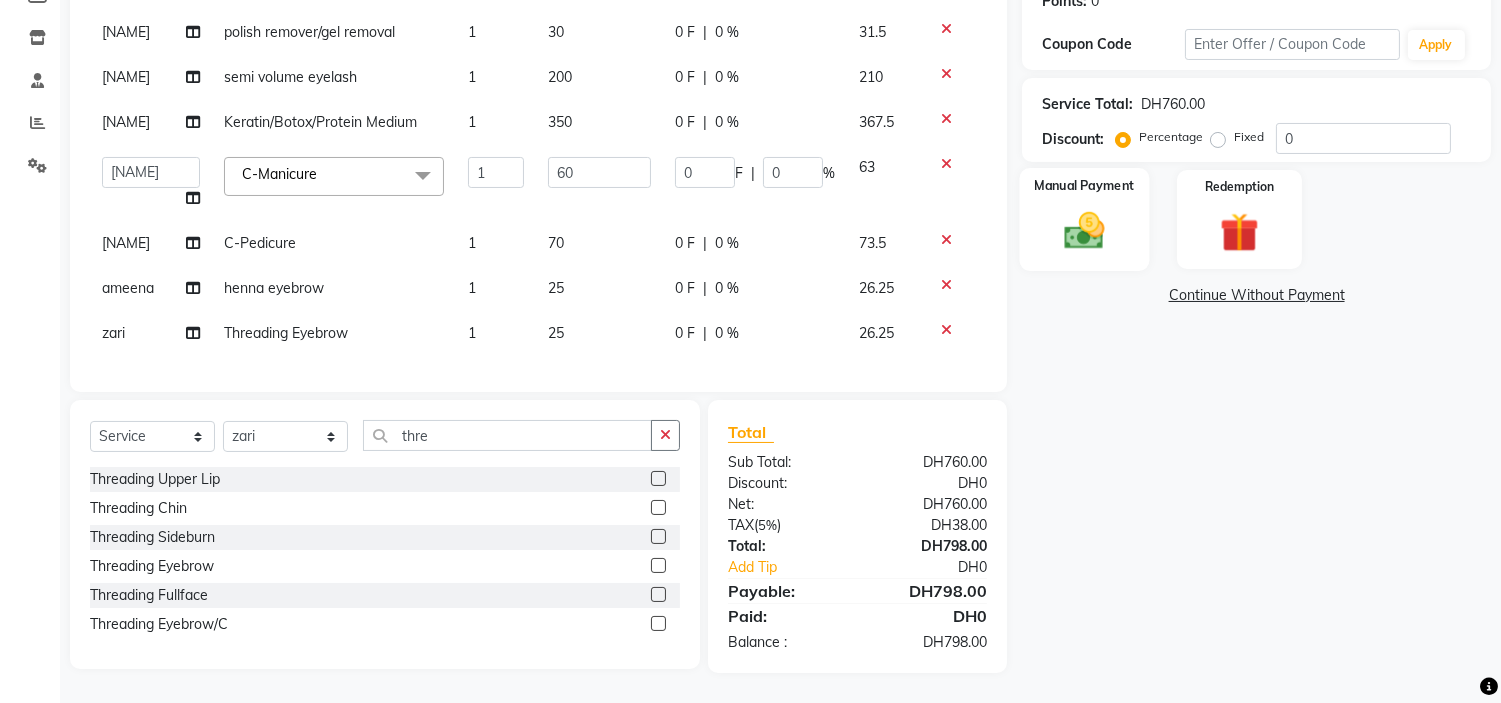 drag, startPoint x: 1085, startPoint y: 160, endPoint x: 1088, endPoint y: 216, distance: 56.0803 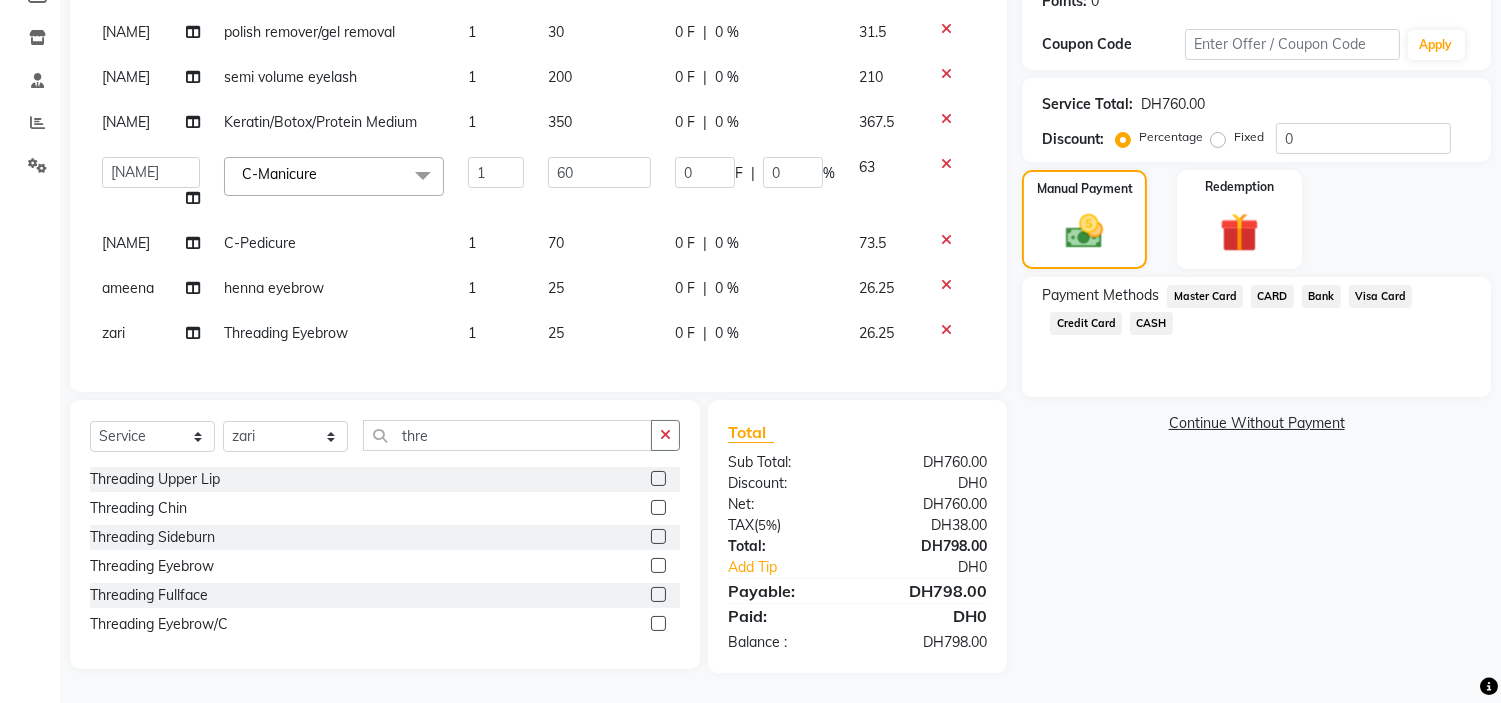 click on "Credit Card" 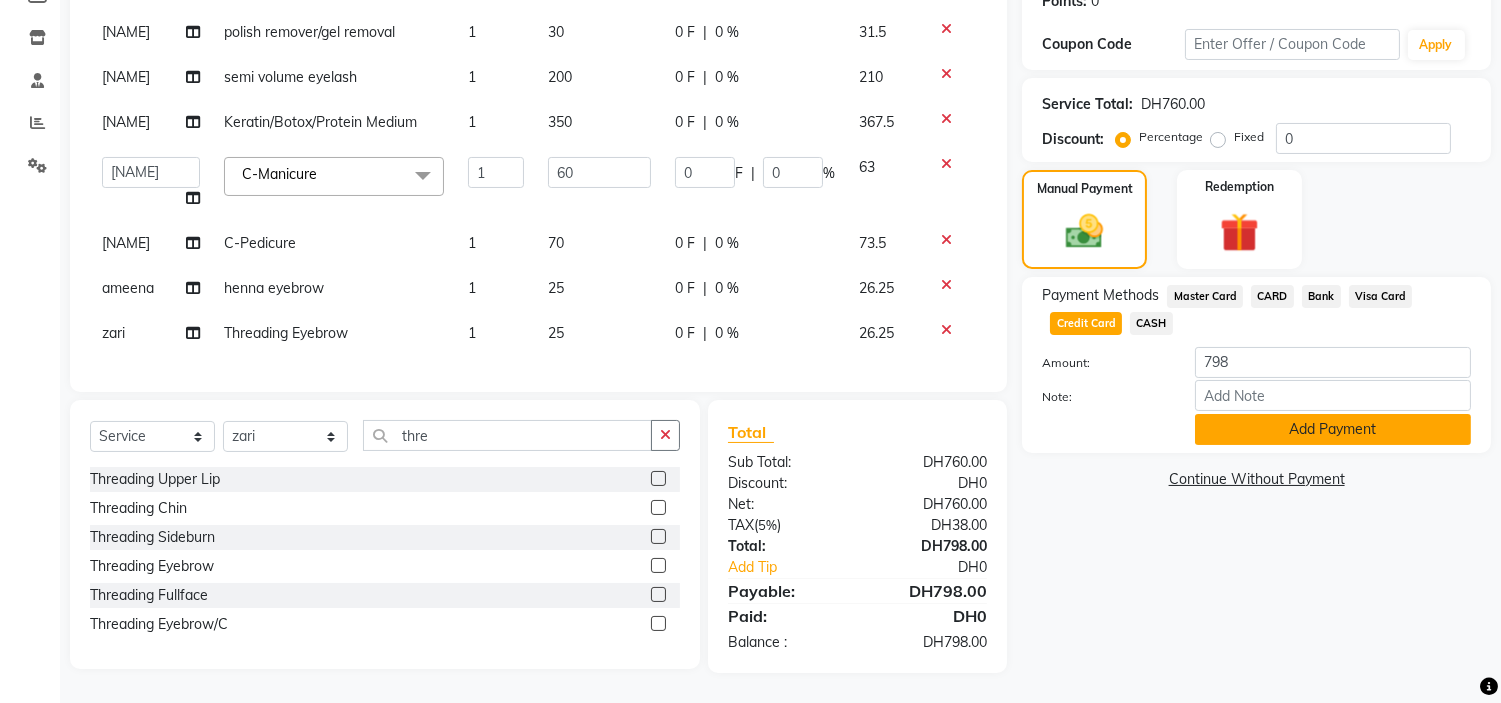 click on "Add Payment" 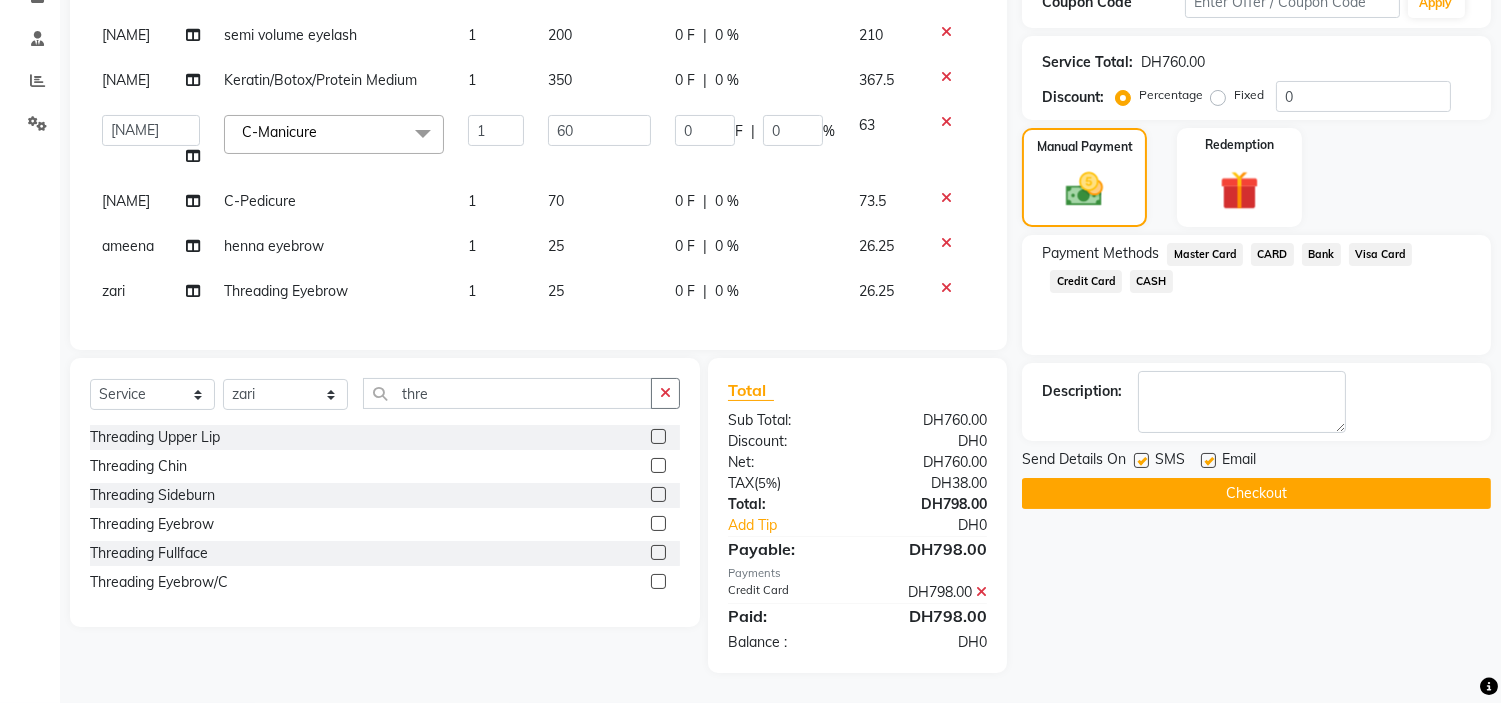 click 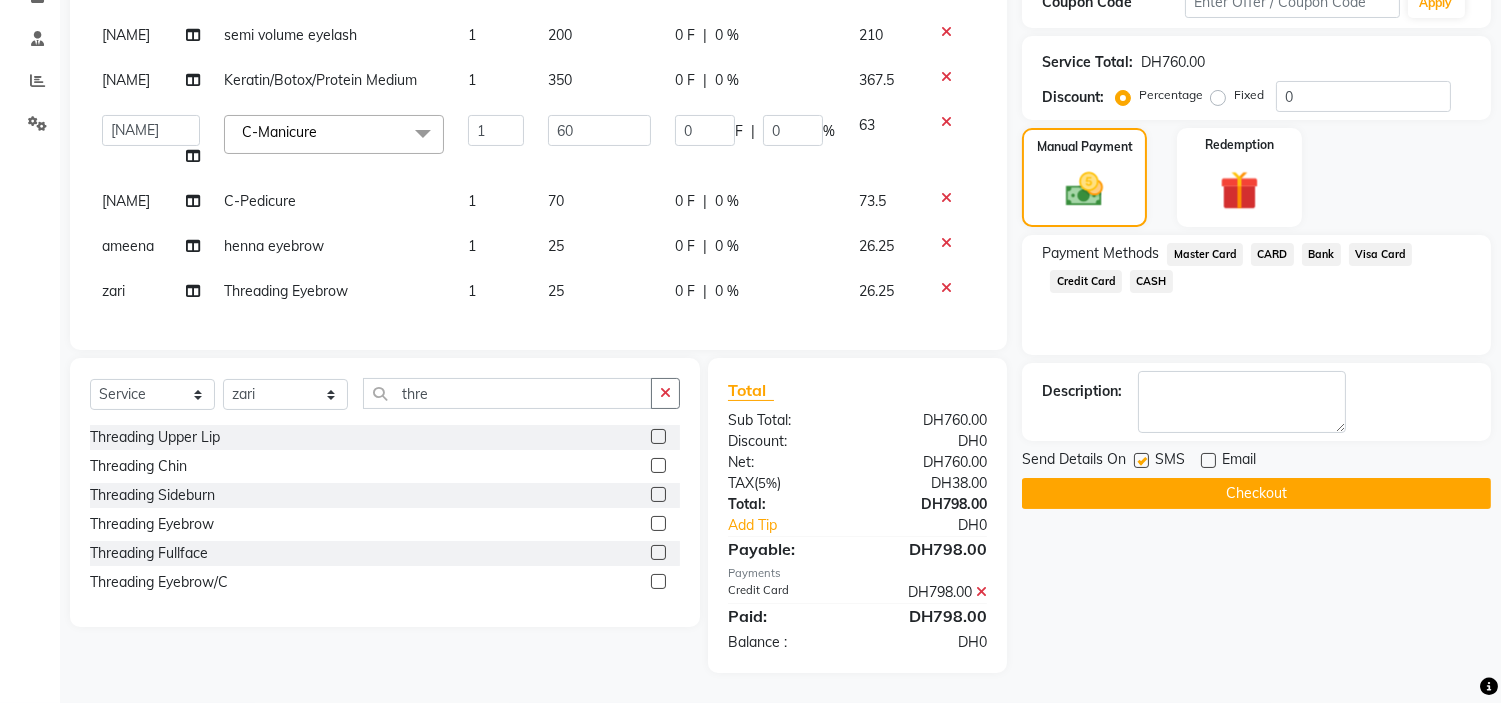click on "SMS" 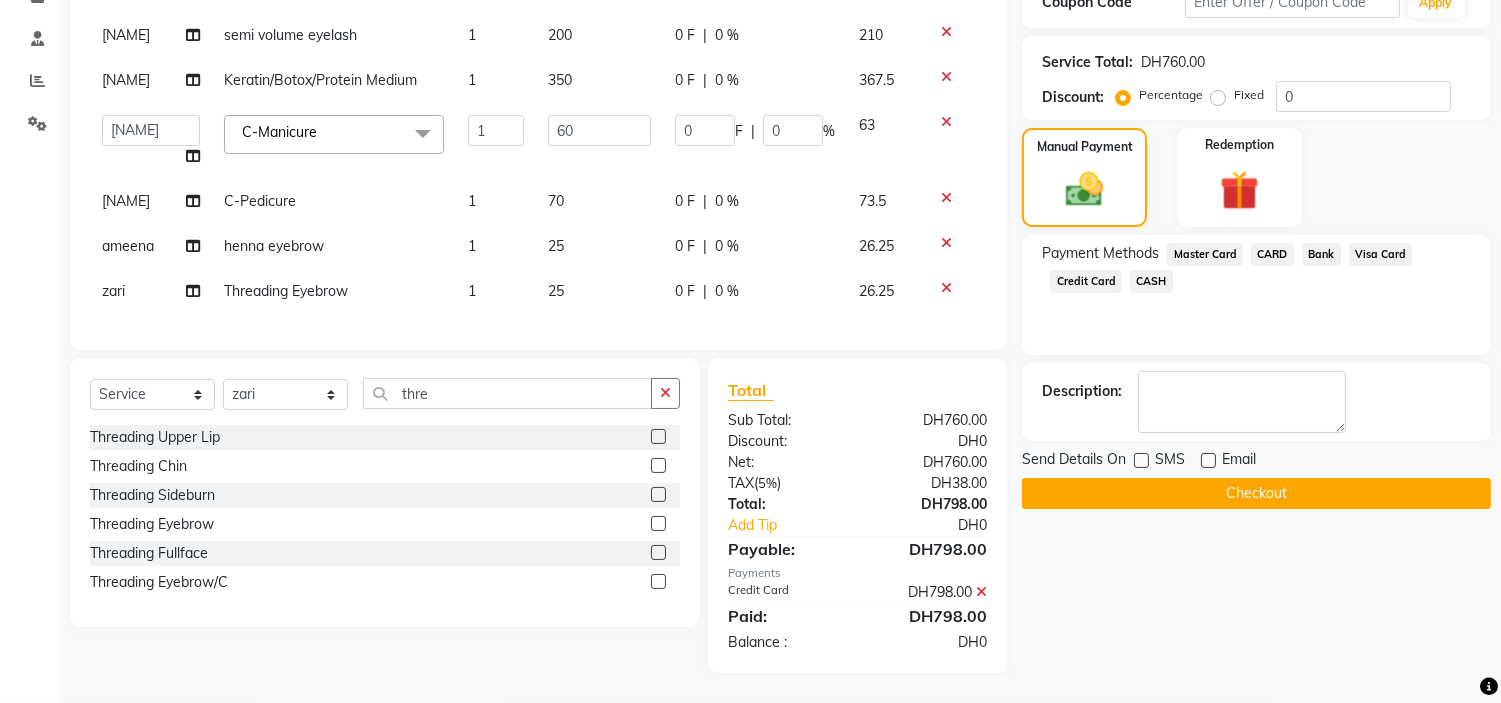 click on "Checkout" 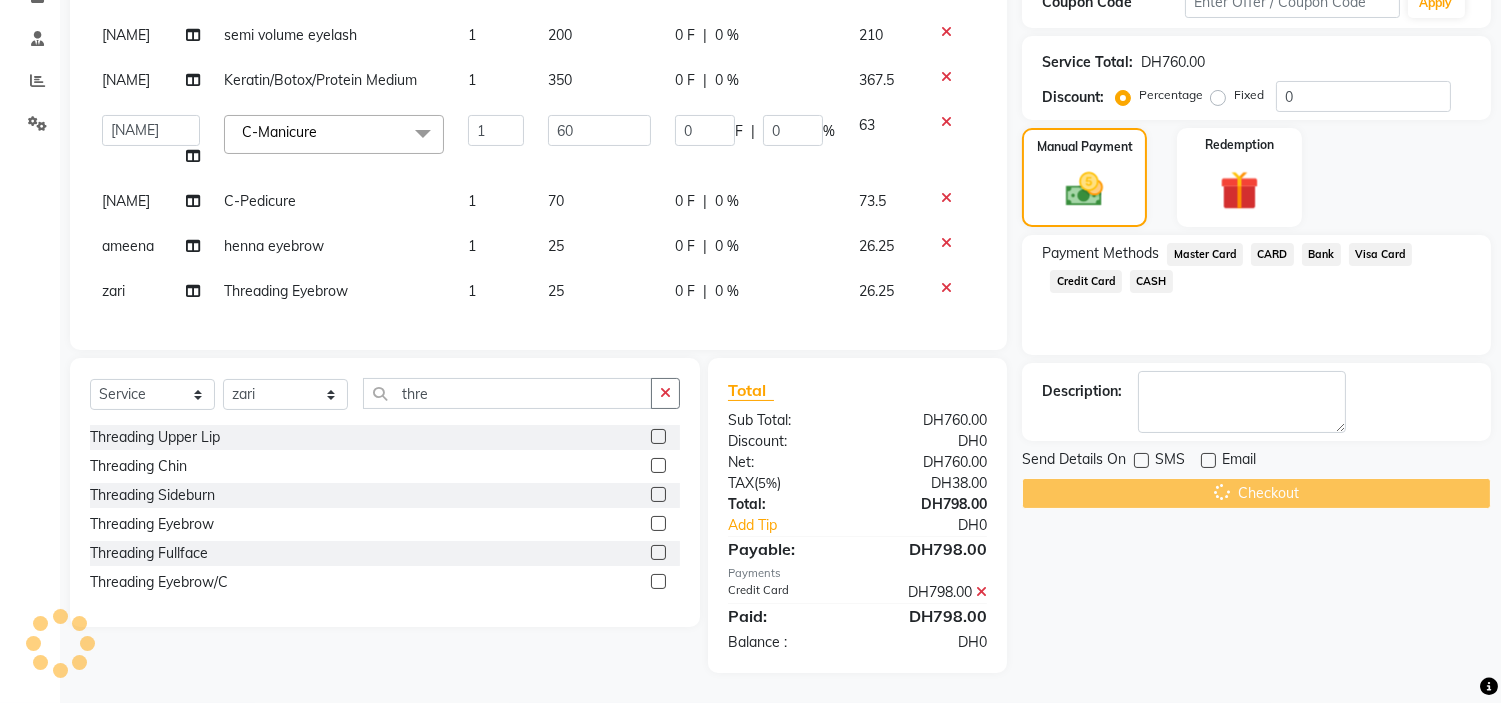 scroll, scrollTop: 0, scrollLeft: 0, axis: both 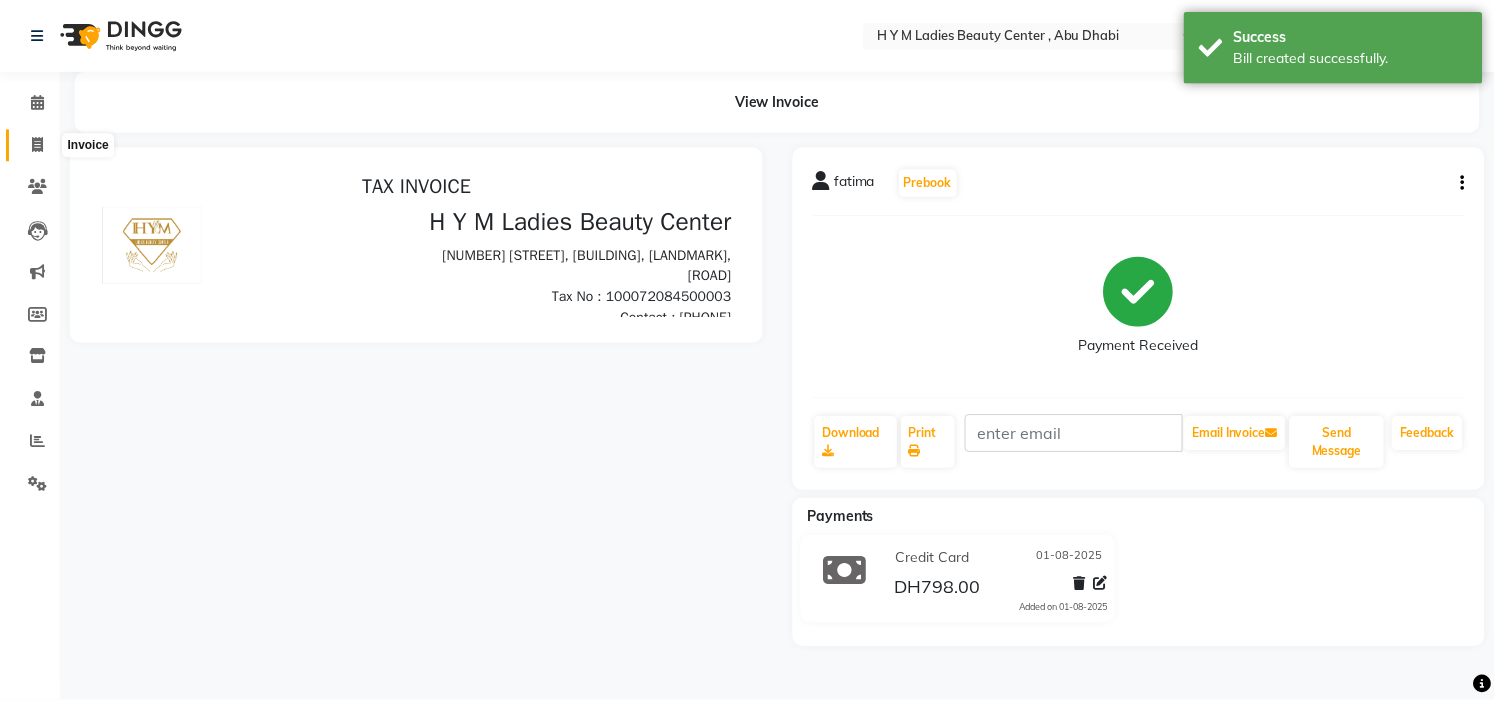 click 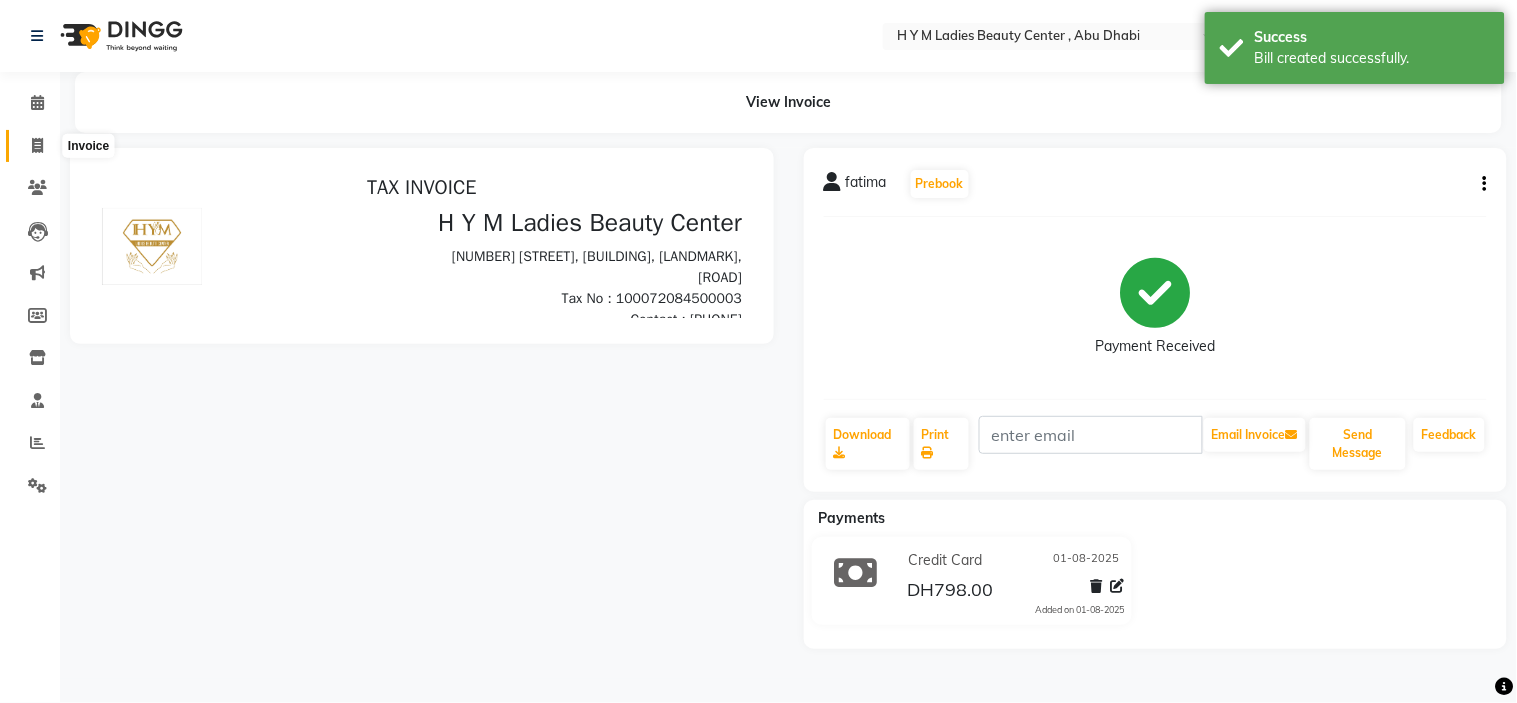select on "service" 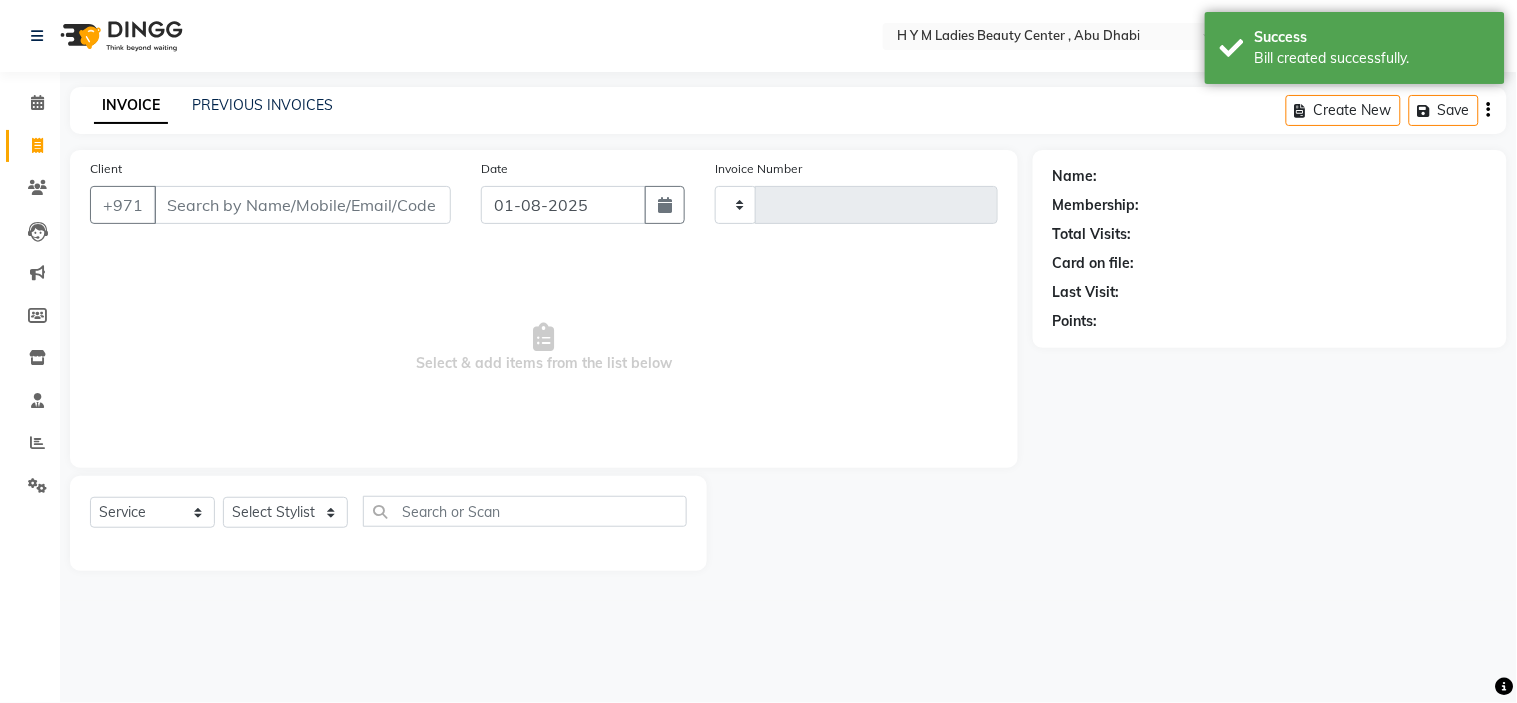 type on "1603" 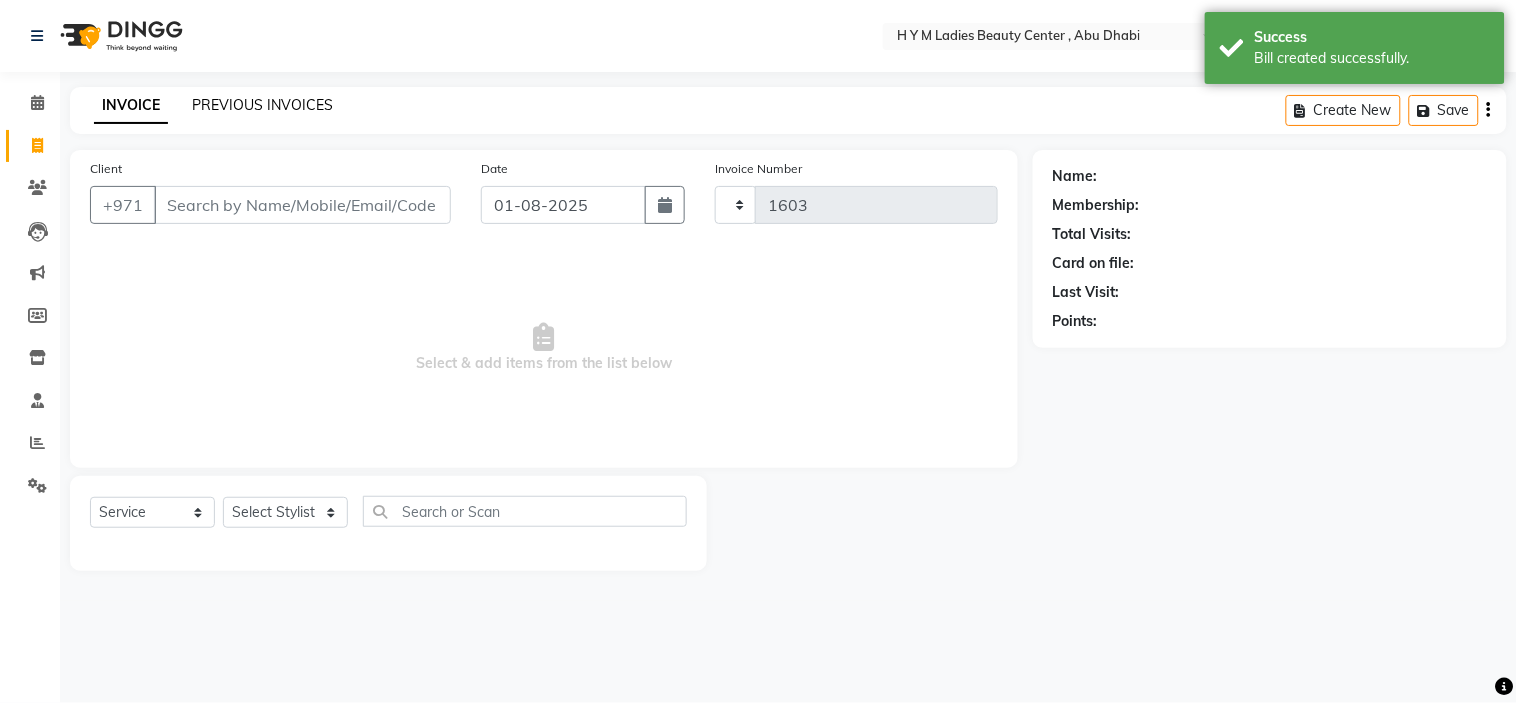 select on "7248" 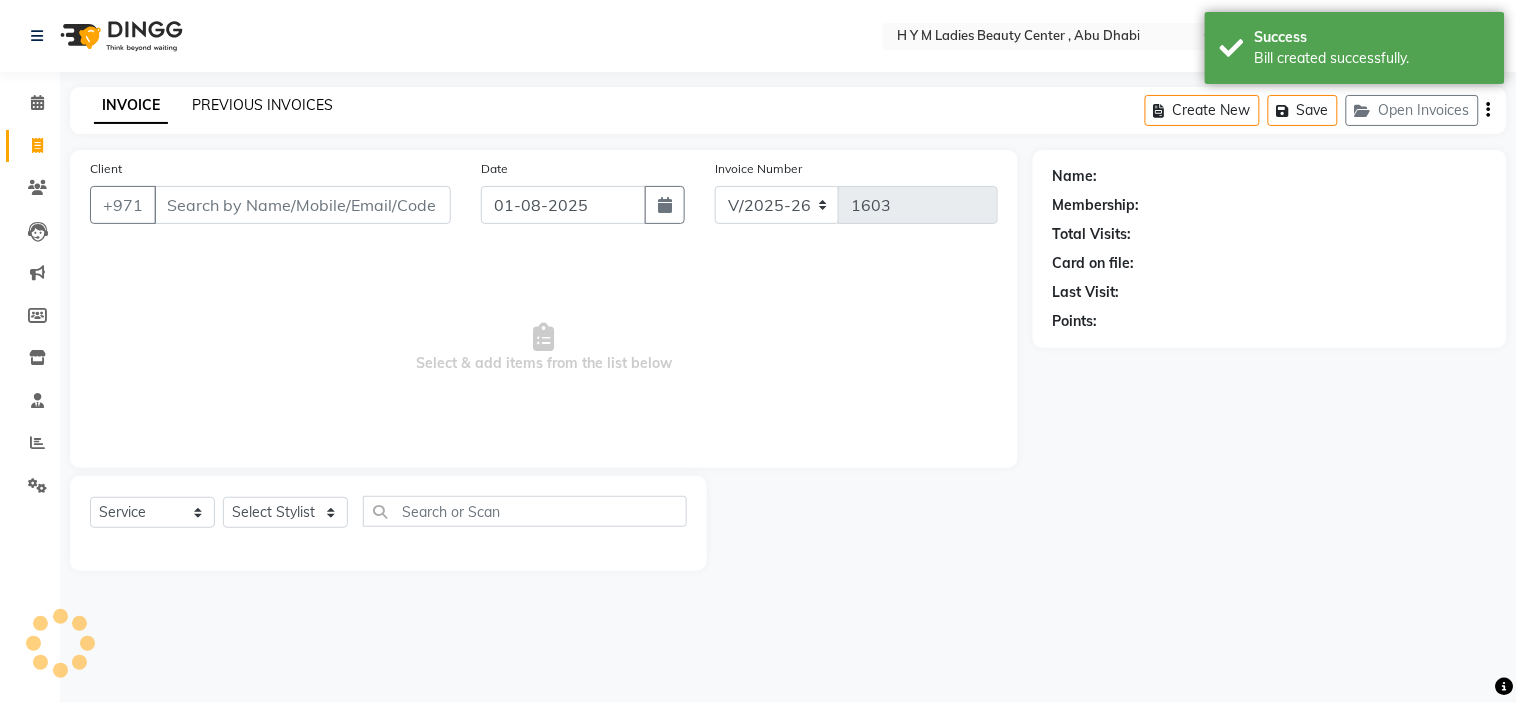 click on "PREVIOUS INVOICES" 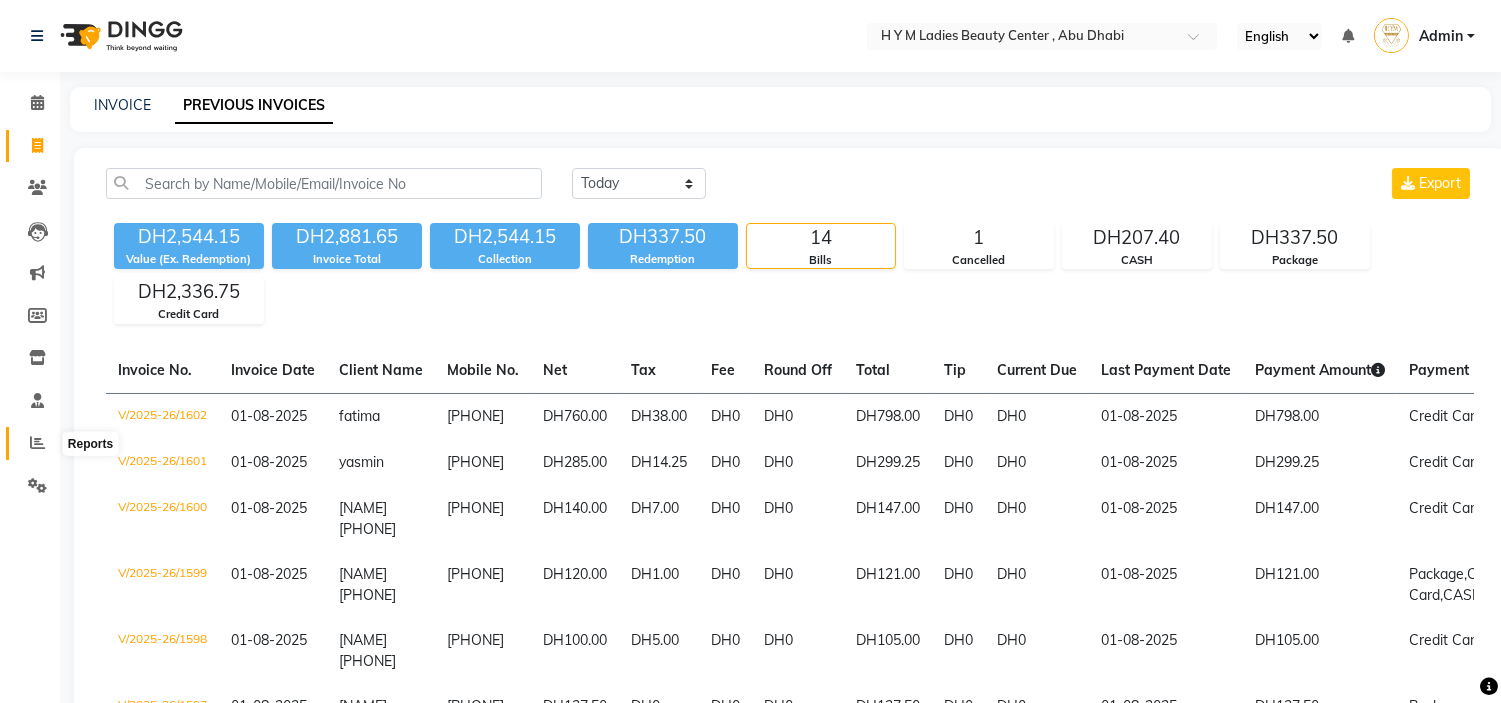 click 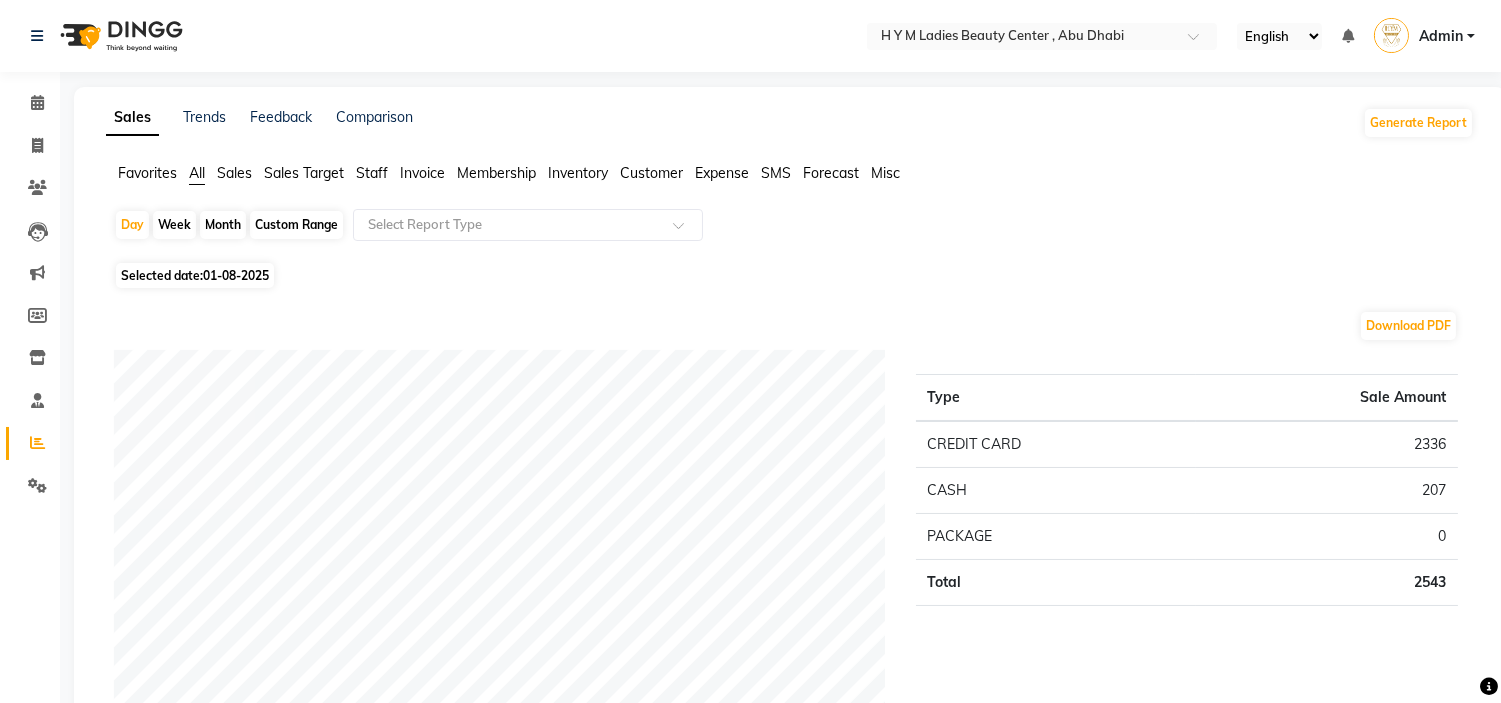 click on "Month" 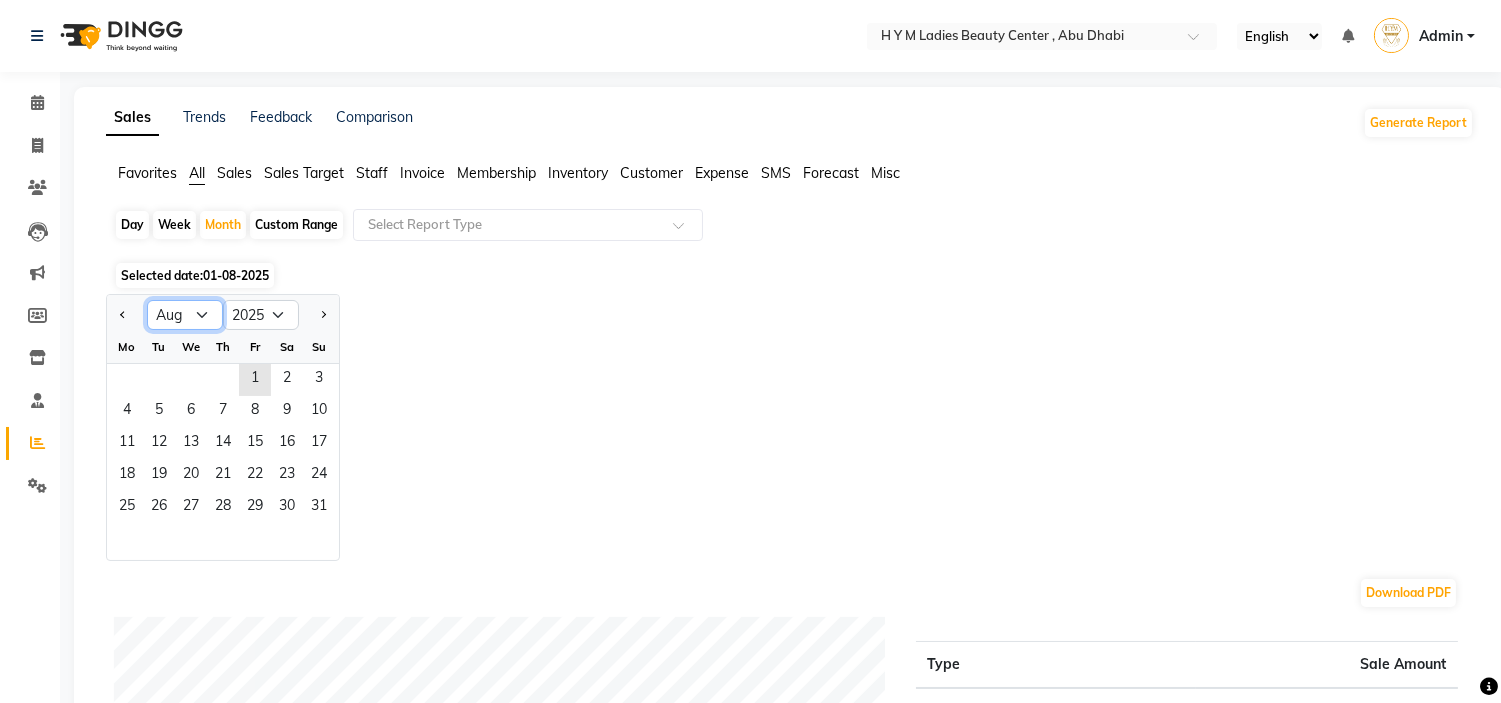 click on "Jan Feb Mar Apr May Jun Jul Aug Sep Oct Nov Dec" 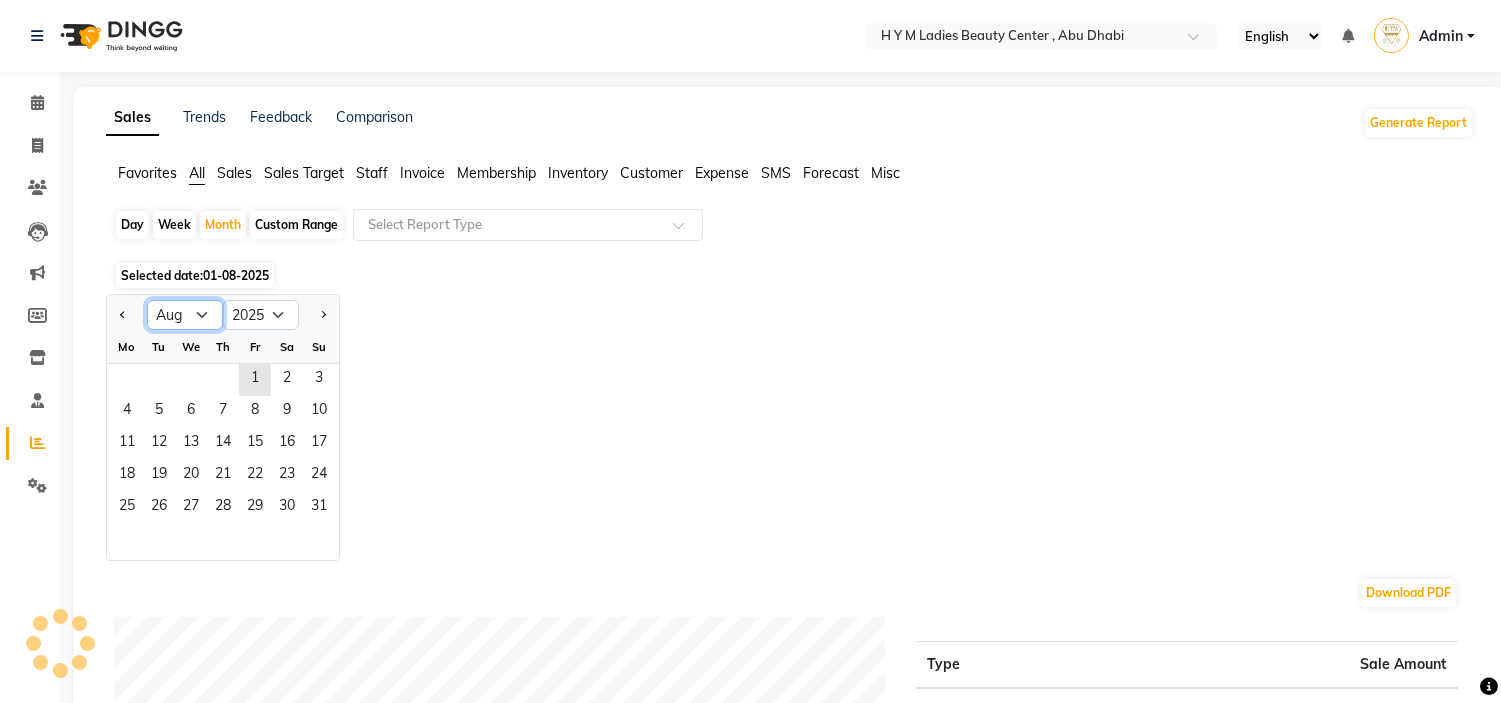 select on "7" 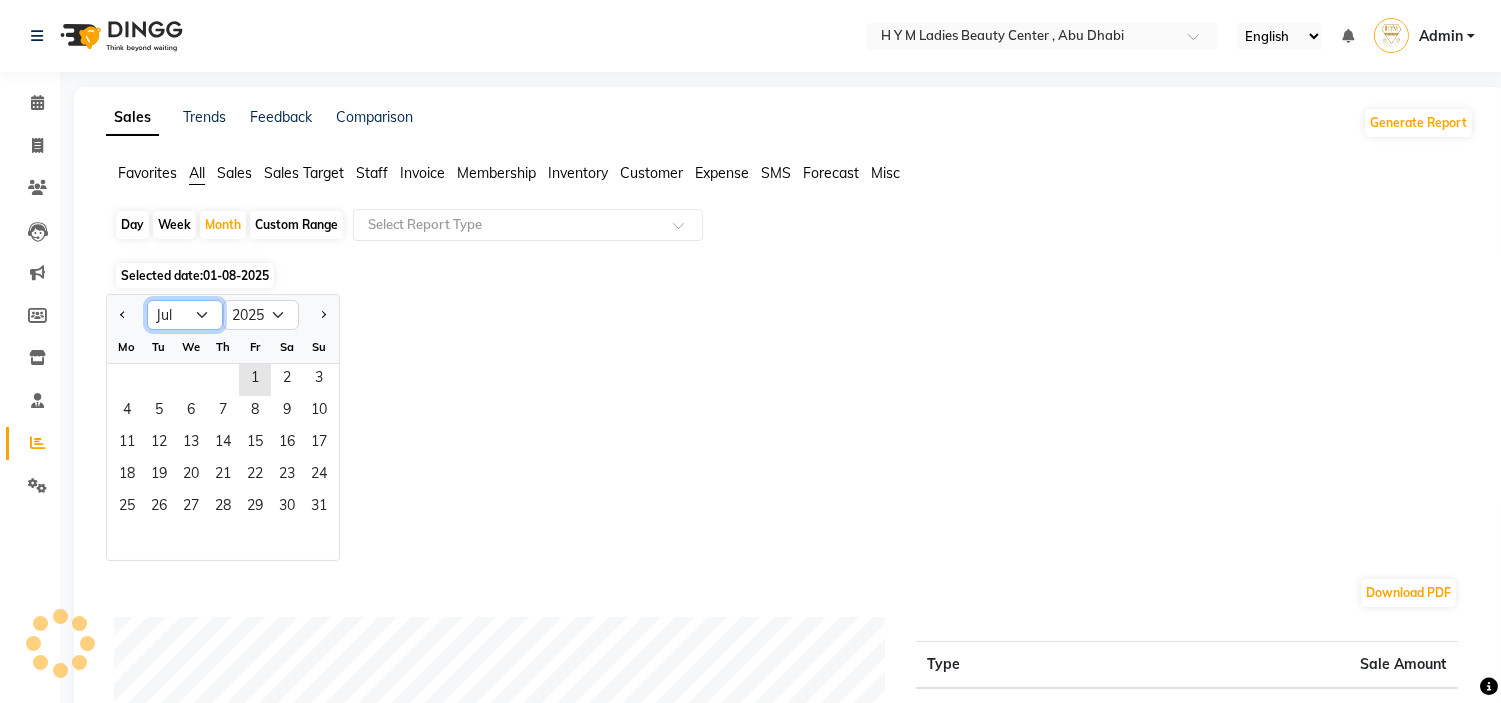 click on "Jan Feb Mar Apr May Jun Jul Aug Sep Oct Nov Dec" 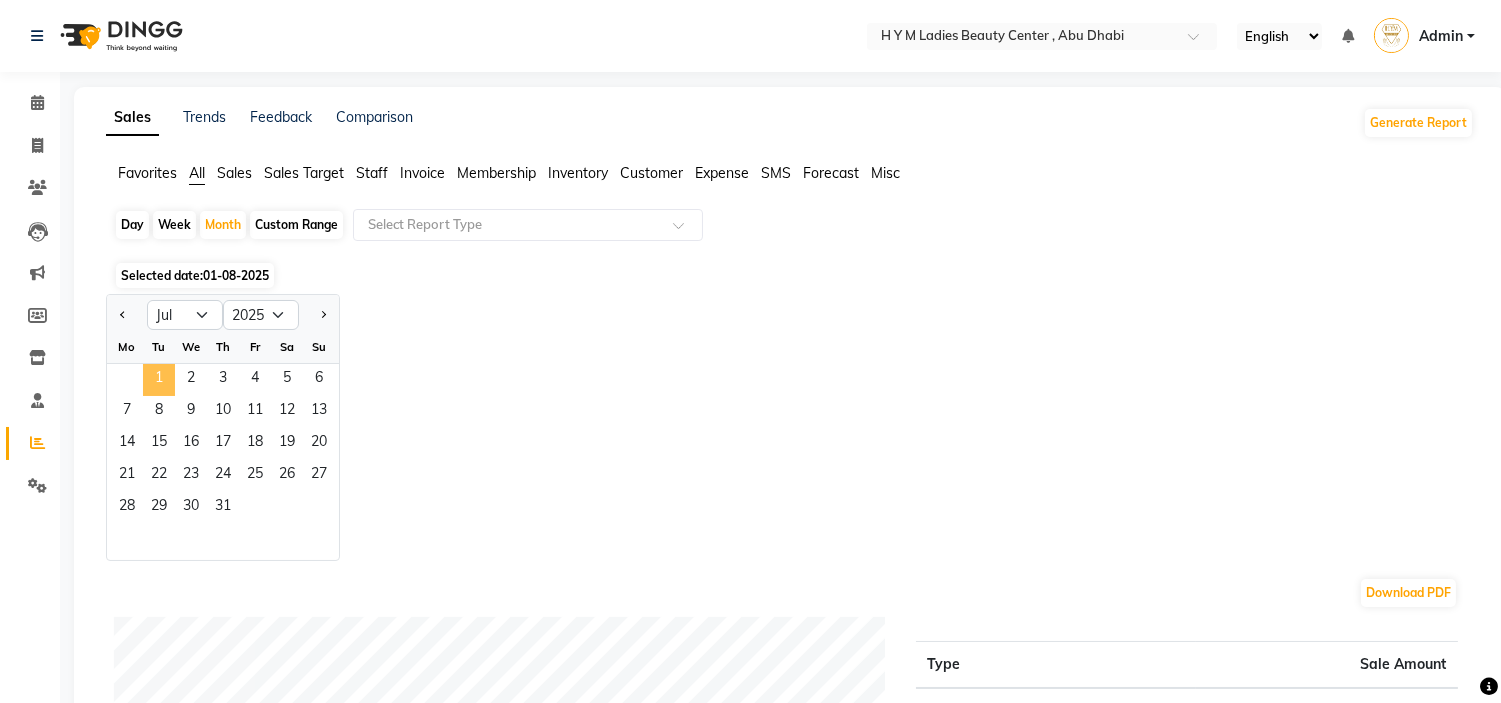 click on "1" 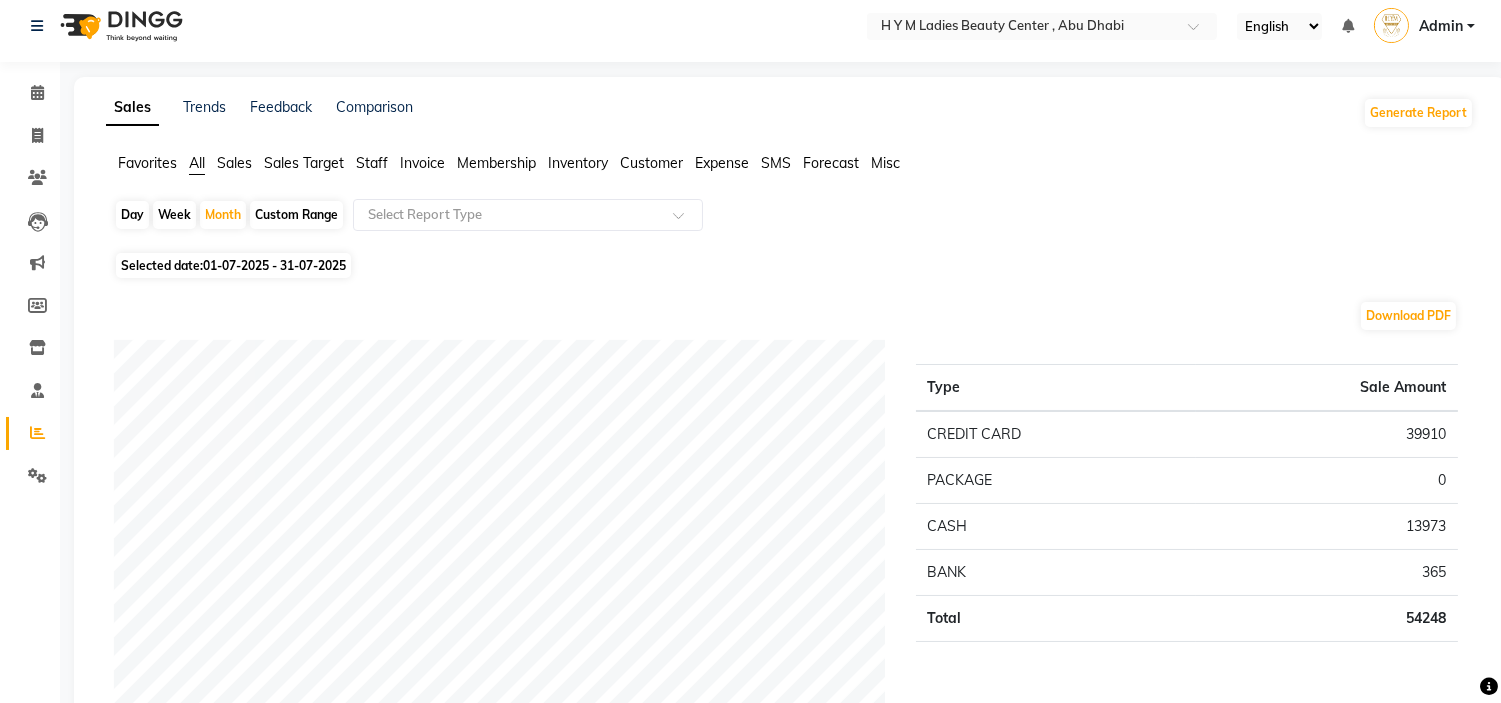 scroll, scrollTop: 0, scrollLeft: 0, axis: both 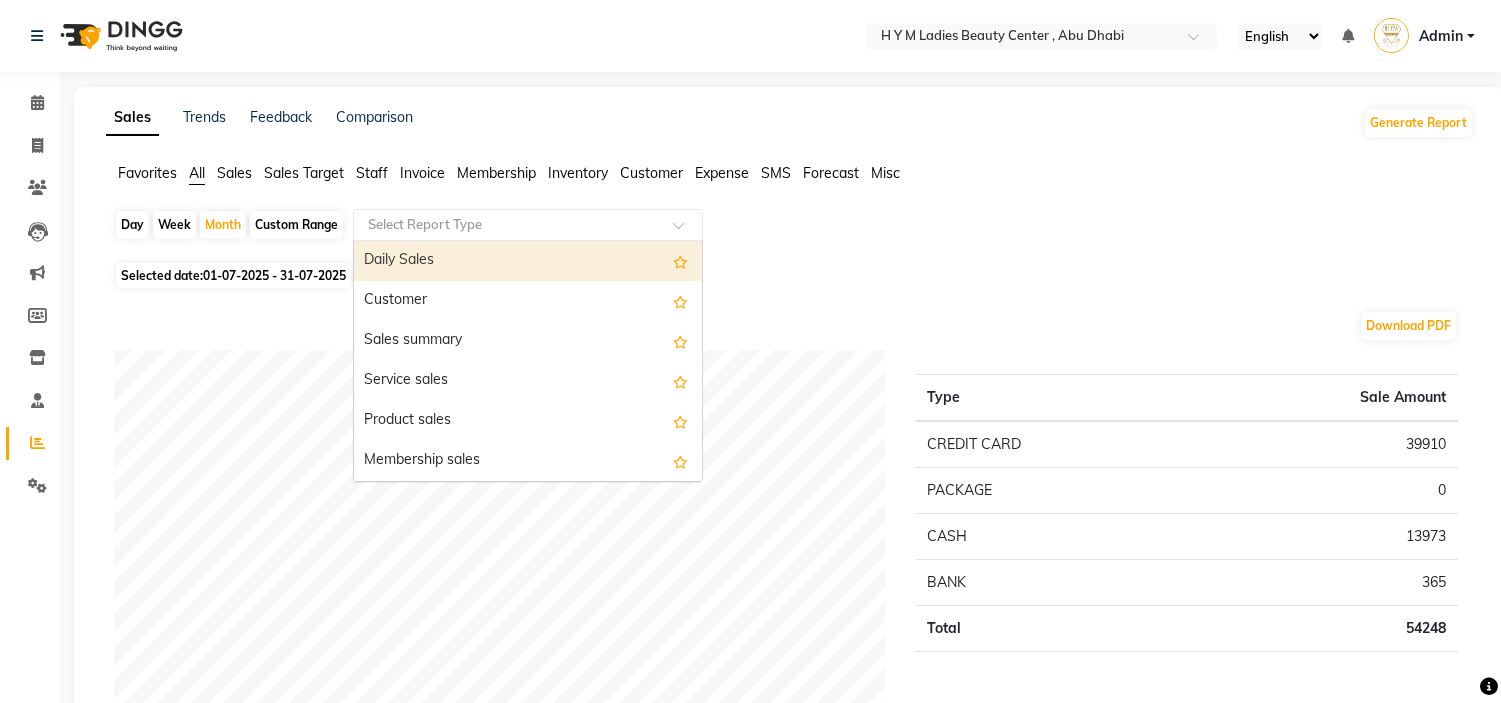 click on "Select Report Type" 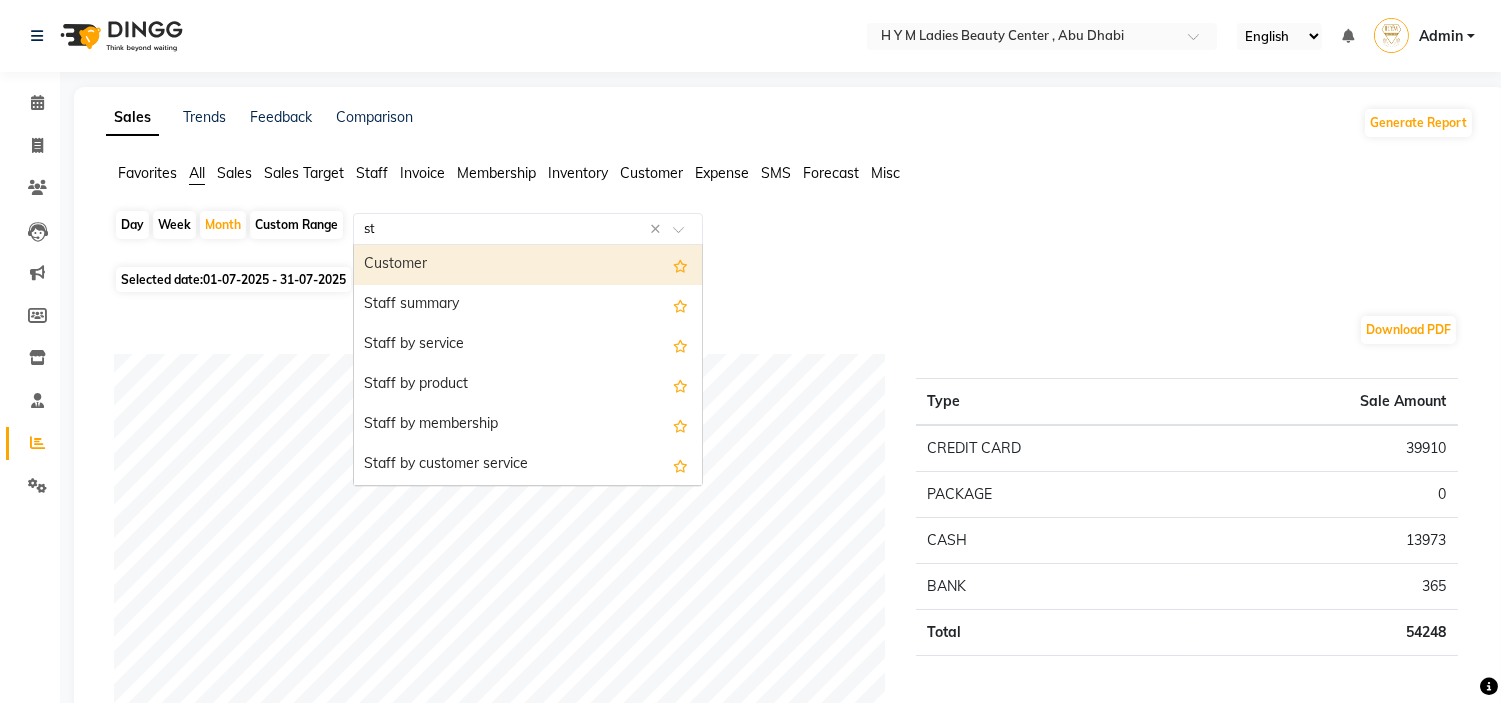 type on "sta" 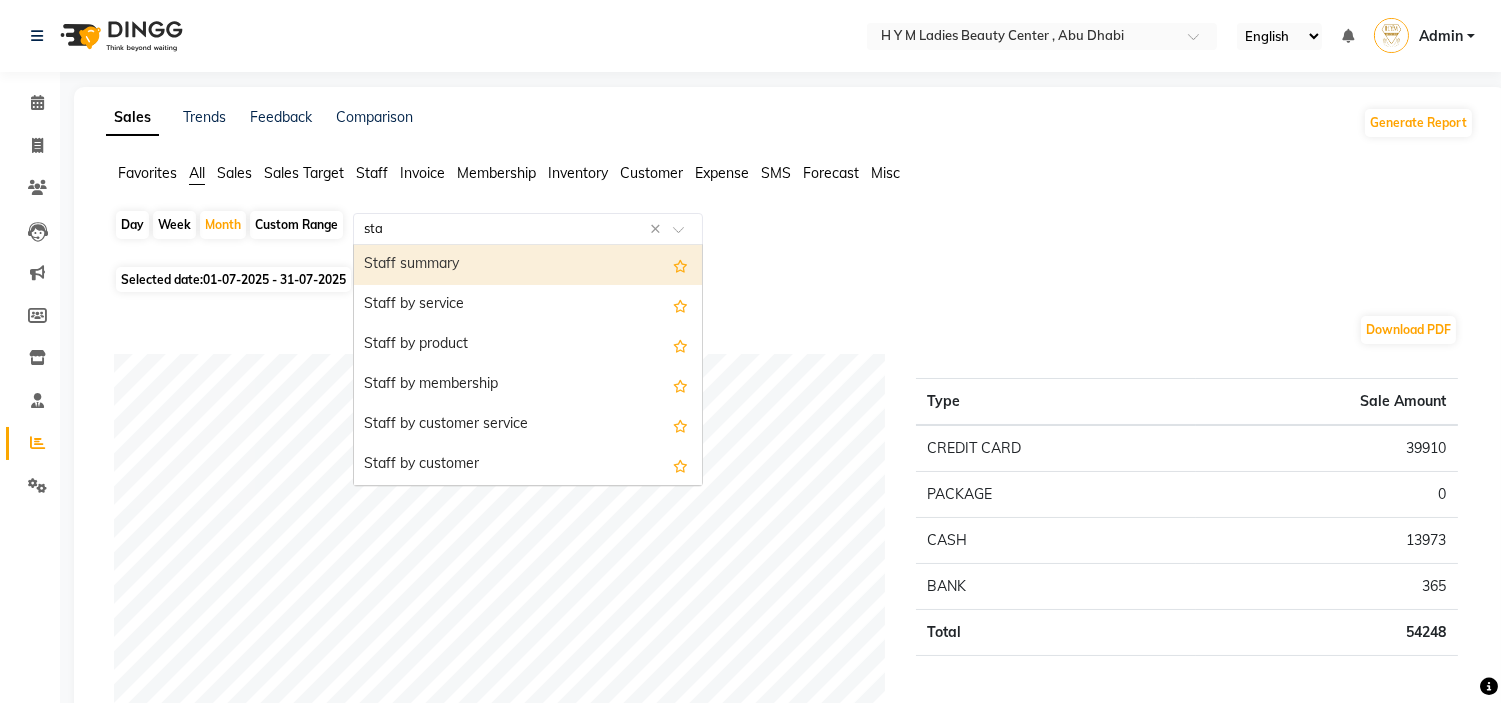 click on "Staff summary" at bounding box center [528, 265] 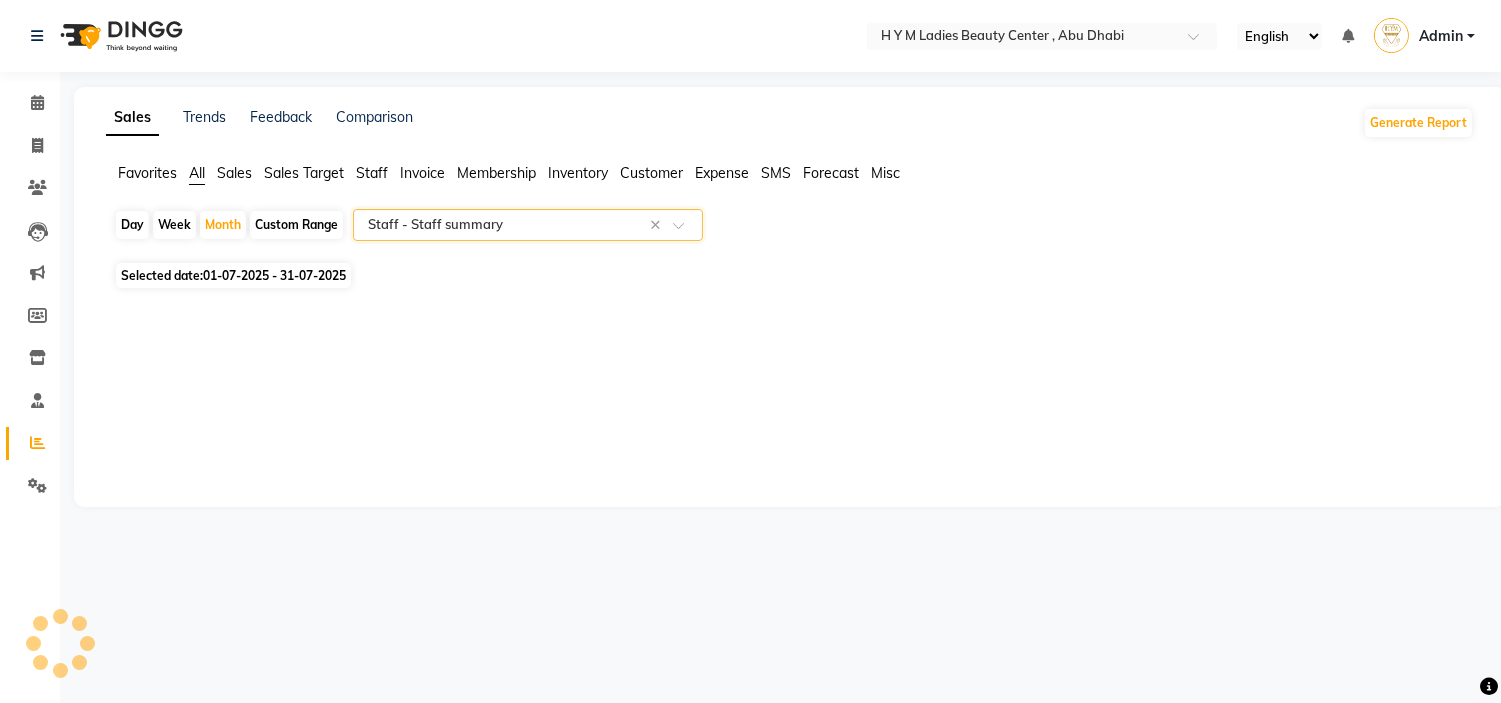 select on "full_report" 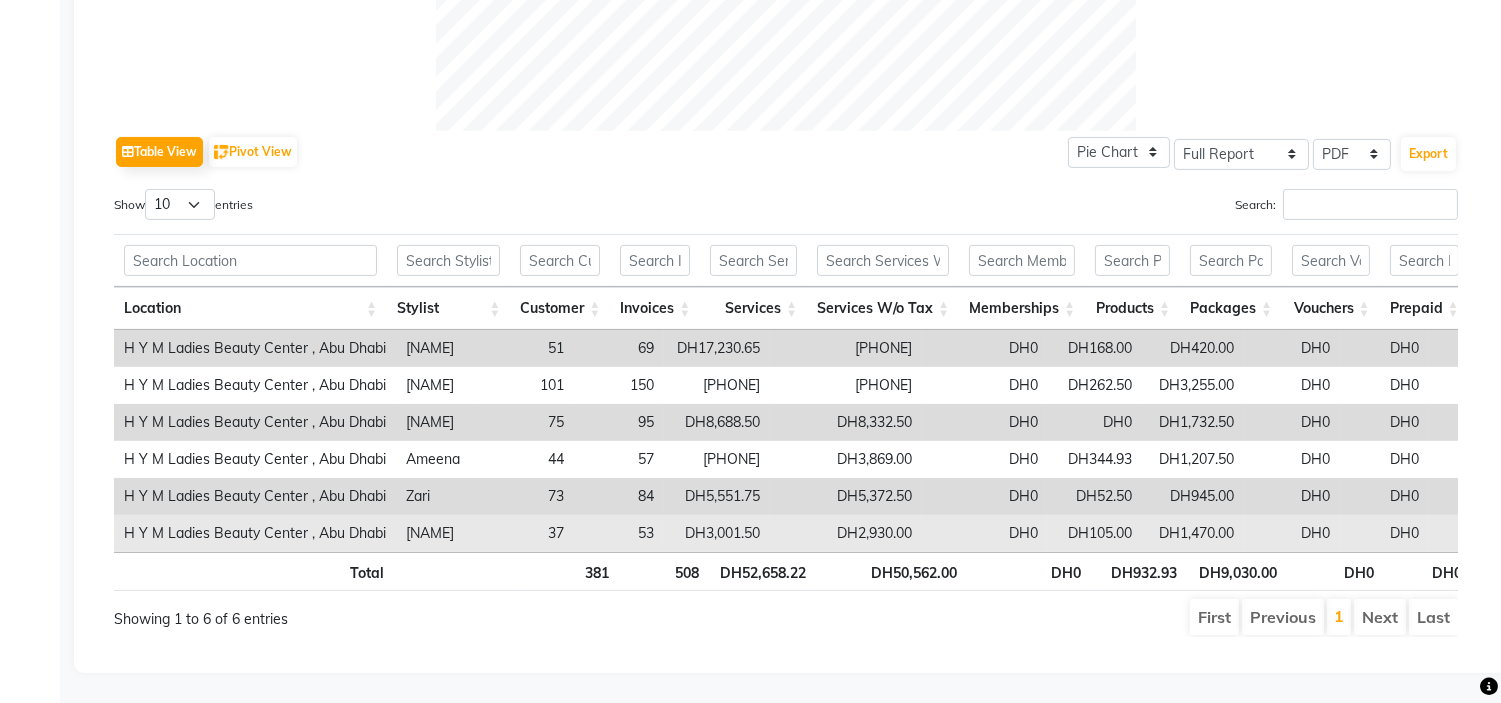scroll, scrollTop: 936, scrollLeft: 0, axis: vertical 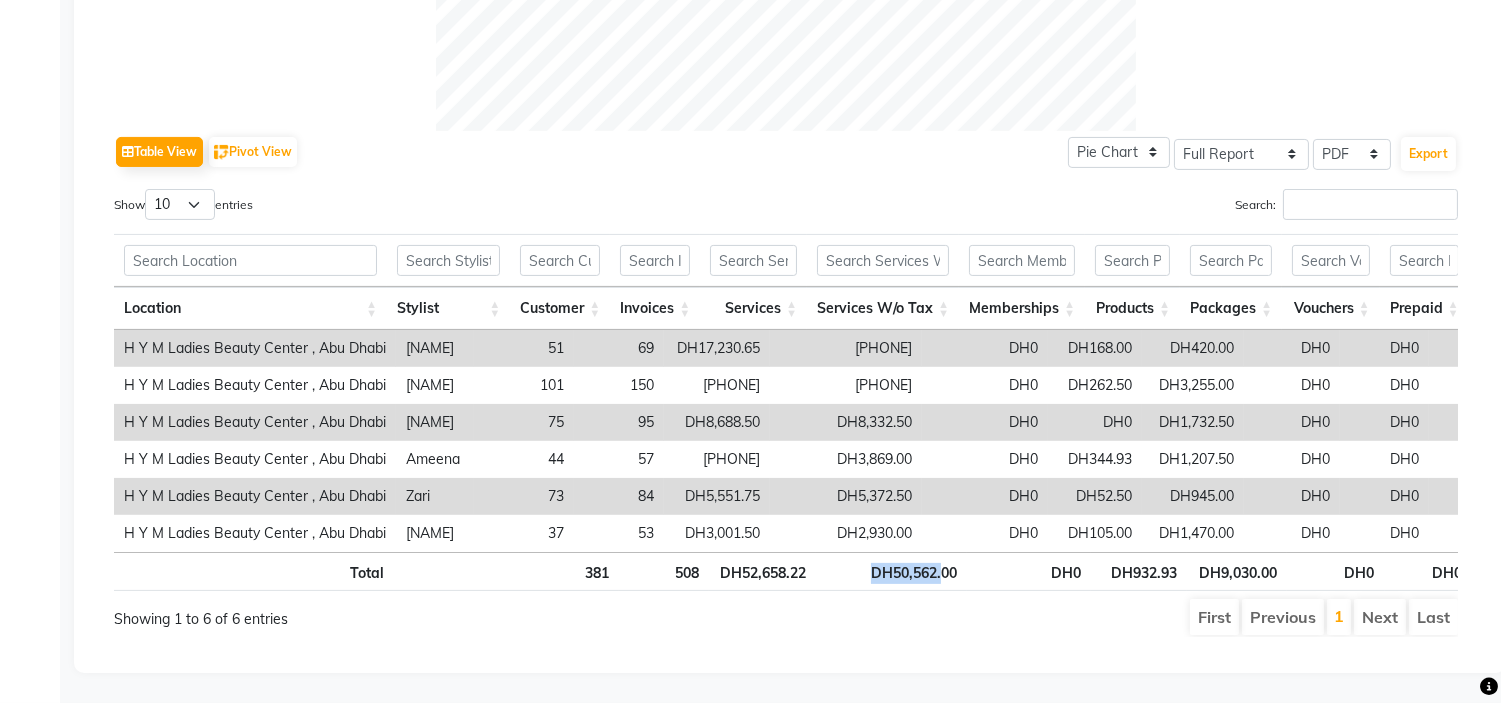 drag, startPoint x: 890, startPoint y: 540, endPoint x: 940, endPoint y: 542, distance: 50.039986 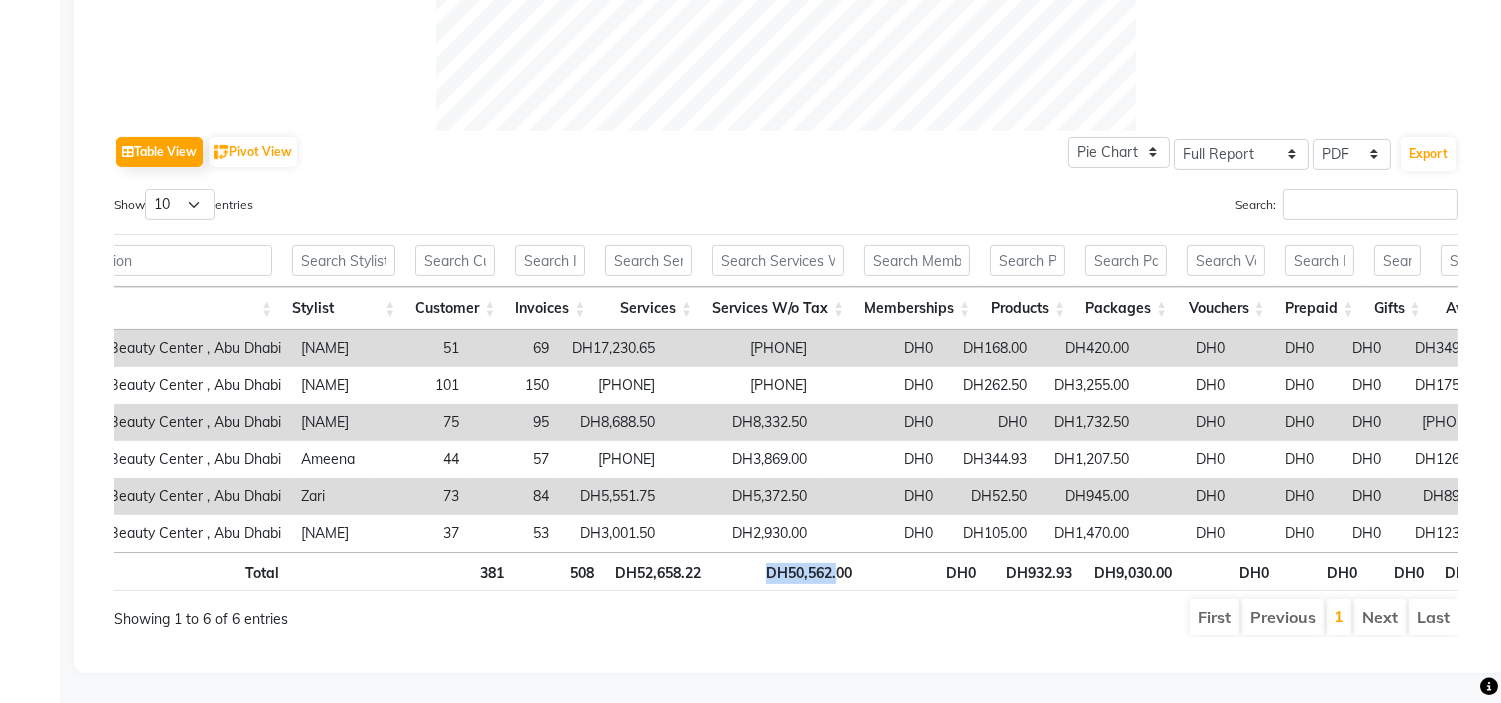 scroll, scrollTop: 0, scrollLeft: 113, axis: horizontal 